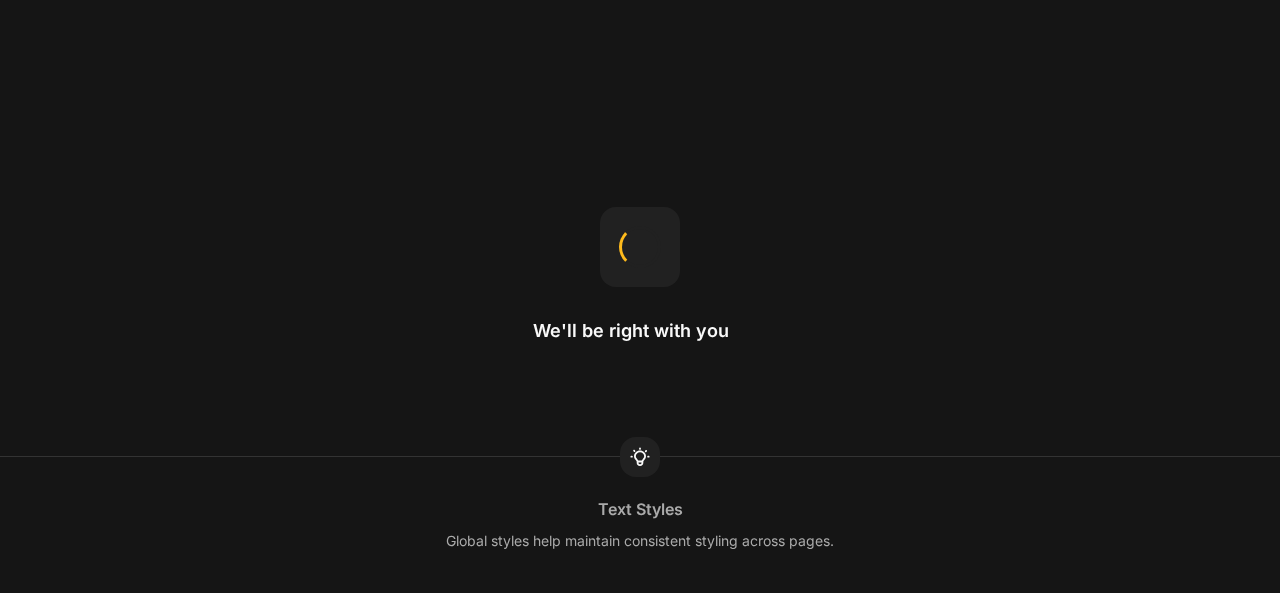 scroll, scrollTop: 0, scrollLeft: 0, axis: both 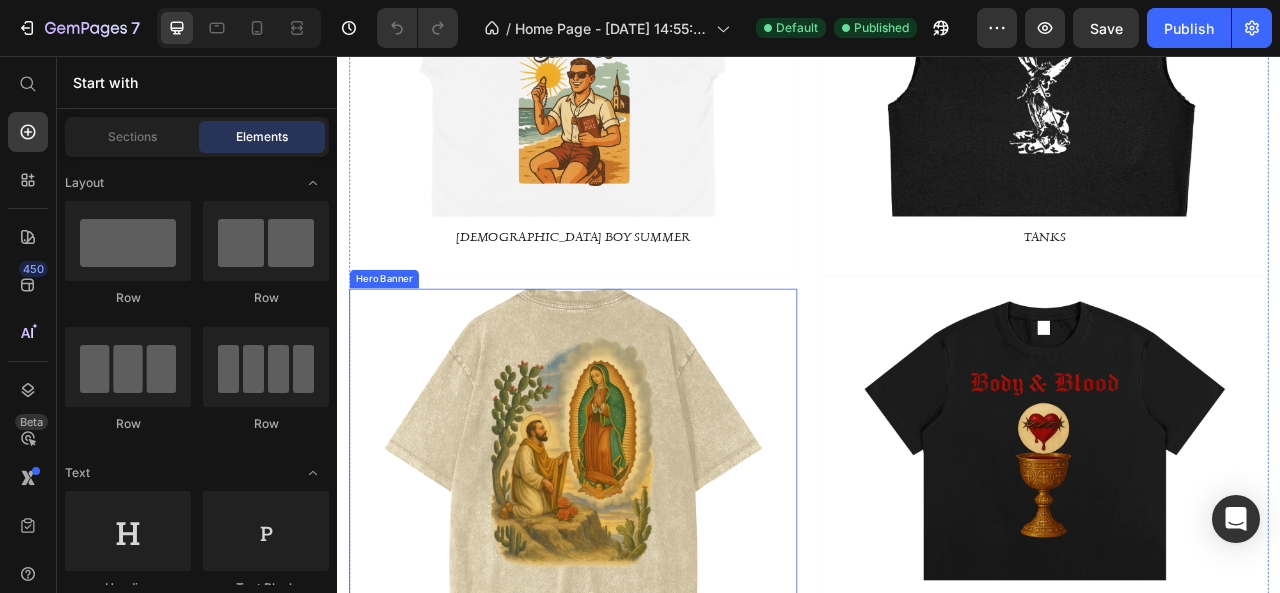 click at bounding box center [637, 583] 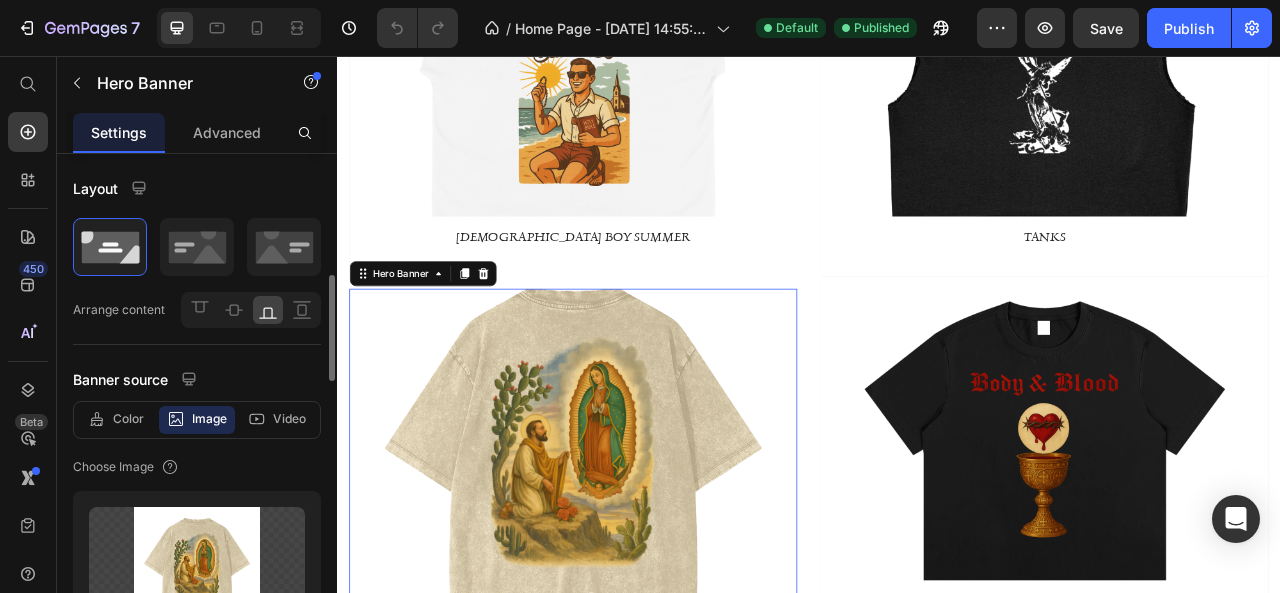 scroll, scrollTop: 300, scrollLeft: 0, axis: vertical 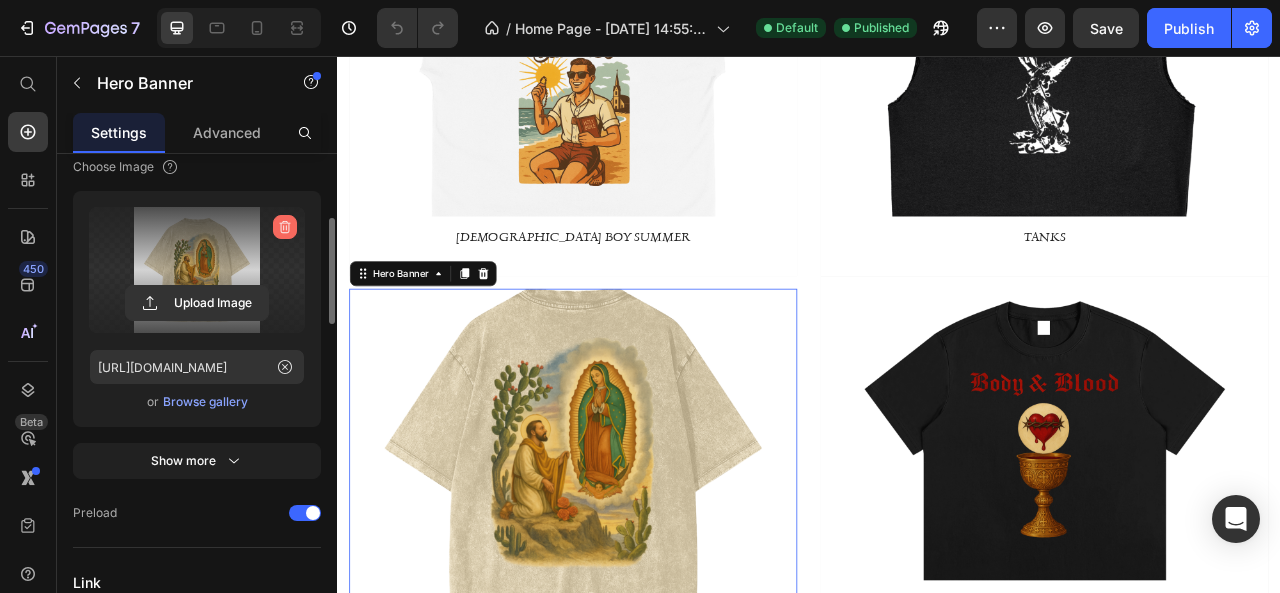 click 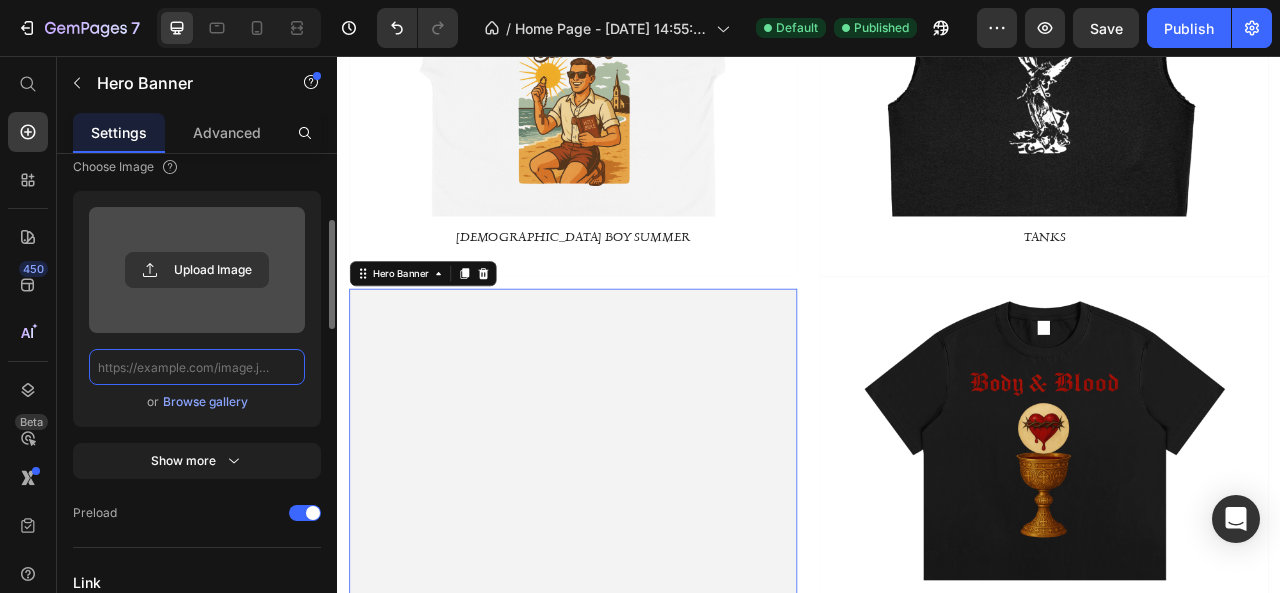 scroll, scrollTop: 0, scrollLeft: 0, axis: both 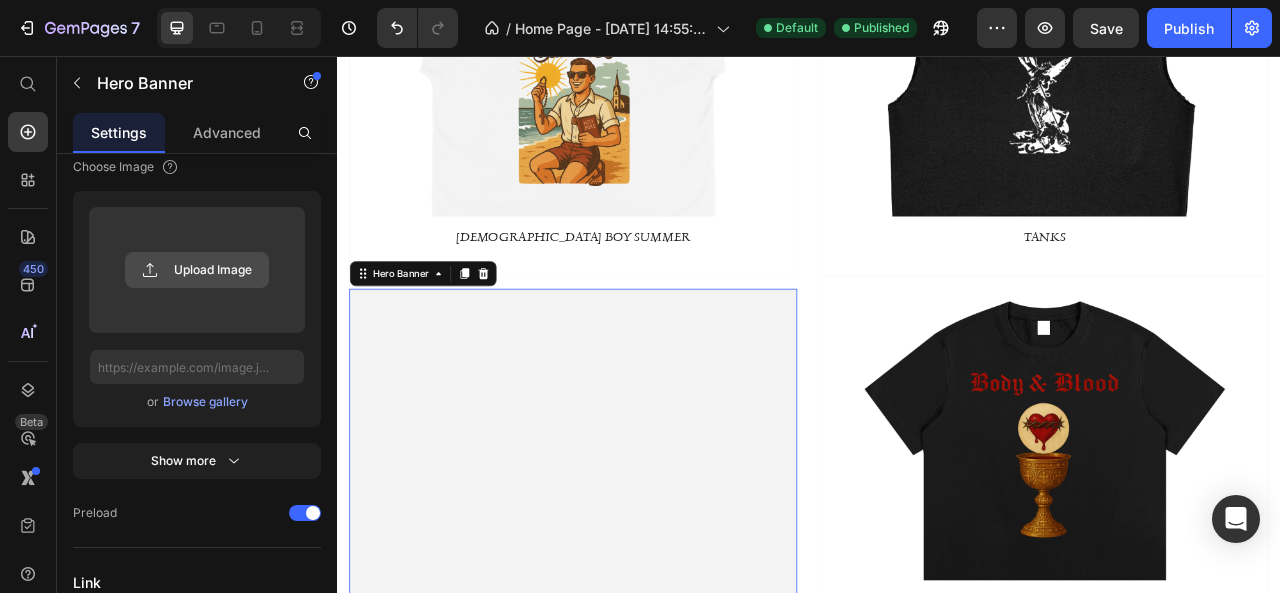 click 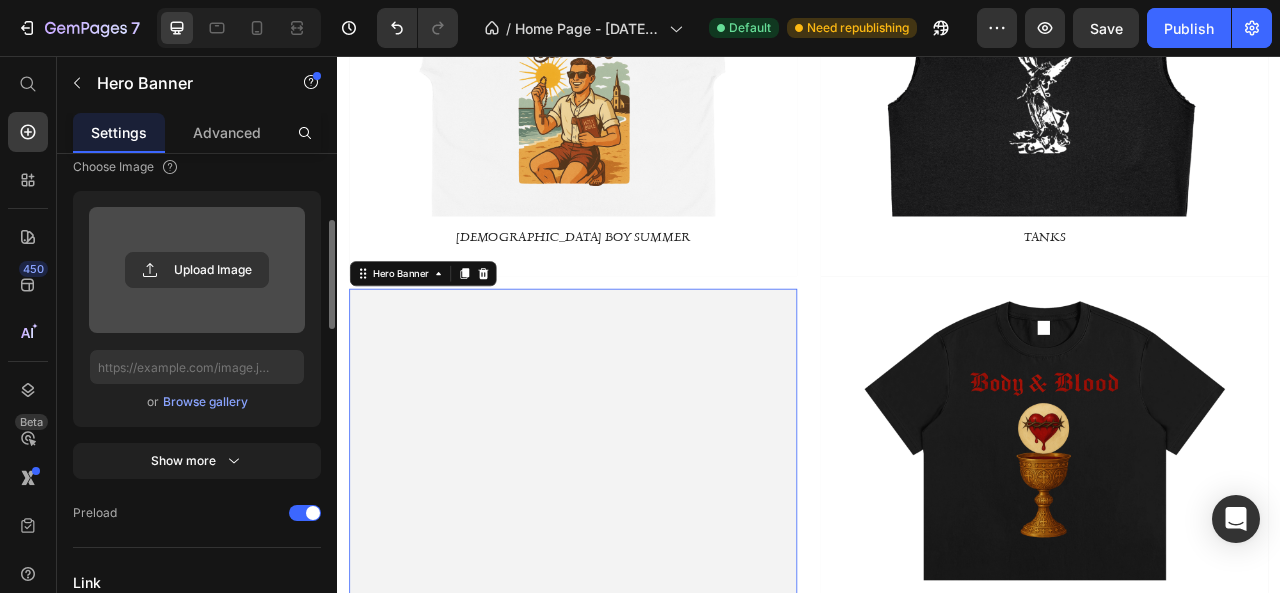 click at bounding box center [197, 270] 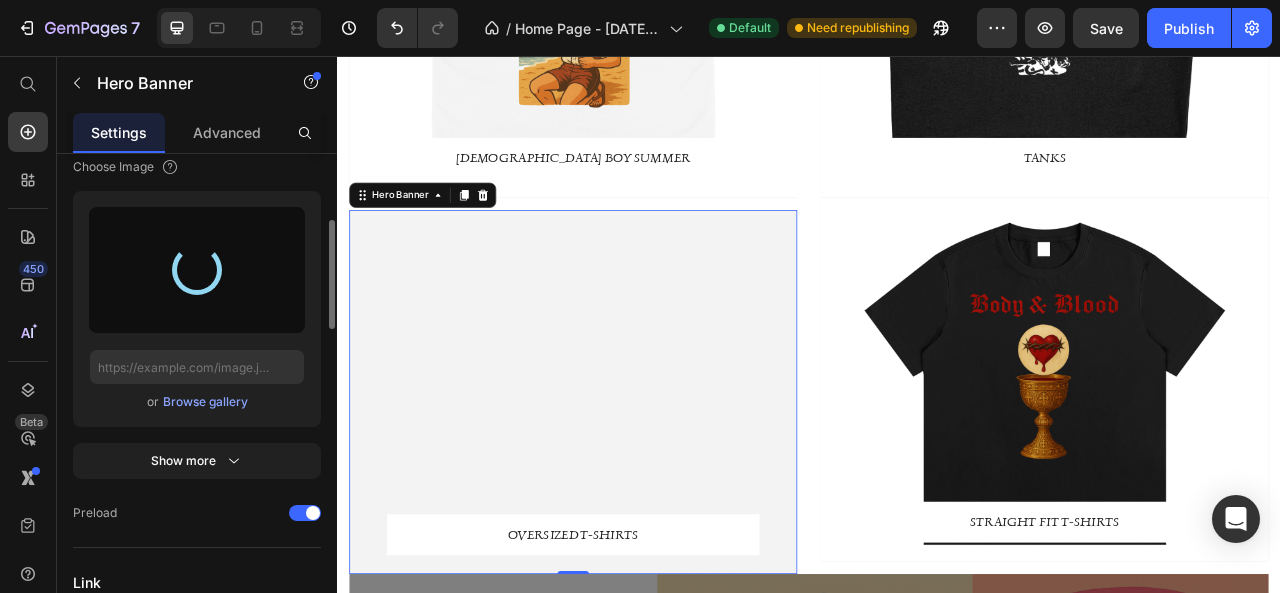 scroll, scrollTop: 1400, scrollLeft: 0, axis: vertical 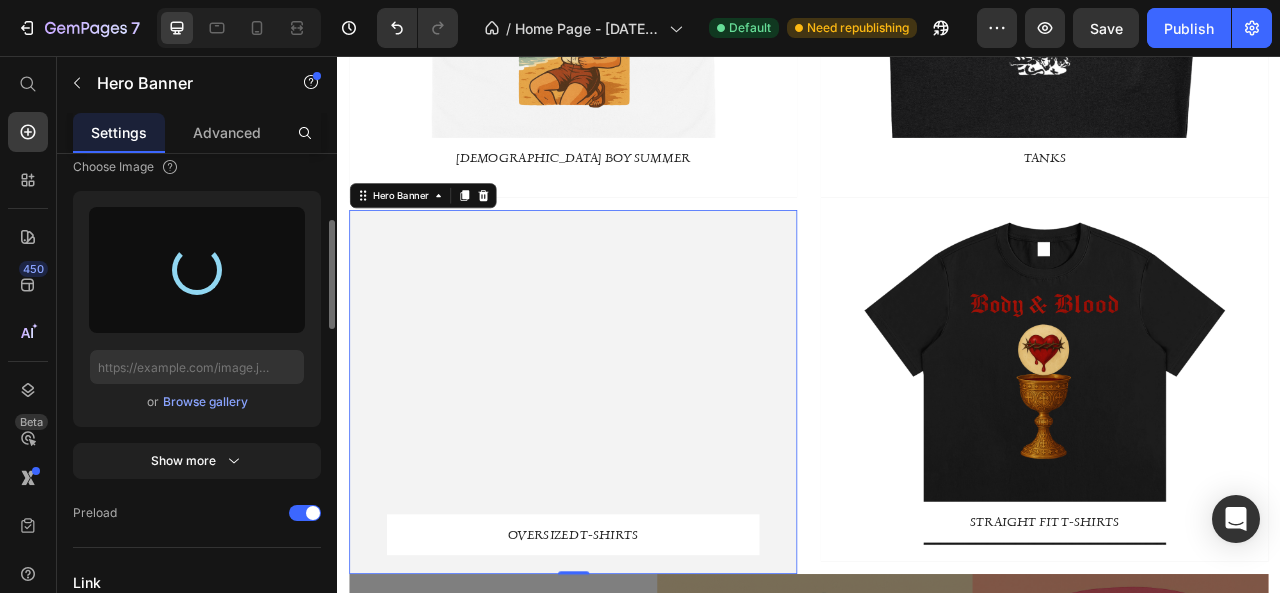 type on "[URL][DOMAIN_NAME]" 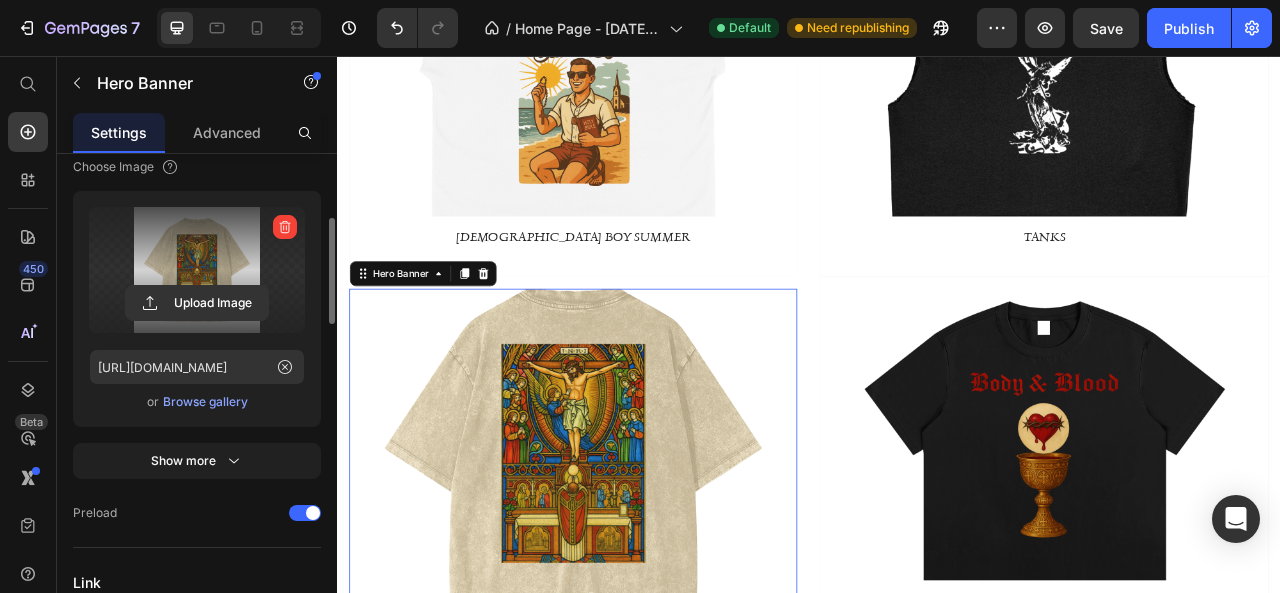 scroll, scrollTop: 1300, scrollLeft: 0, axis: vertical 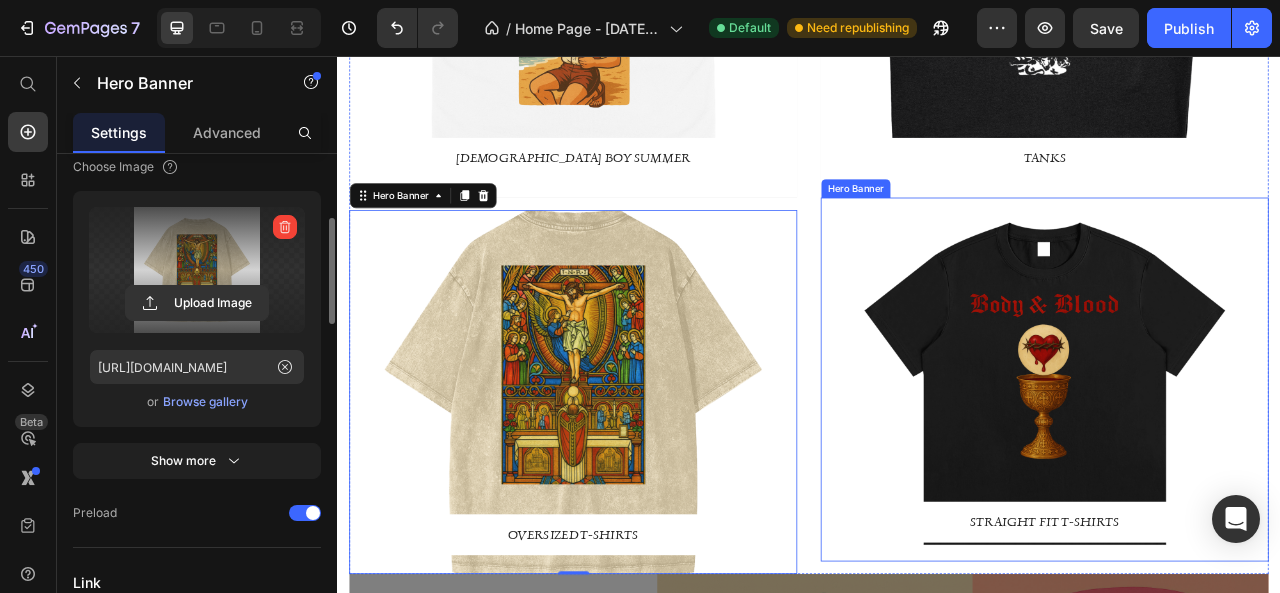click at bounding box center [1237, 467] 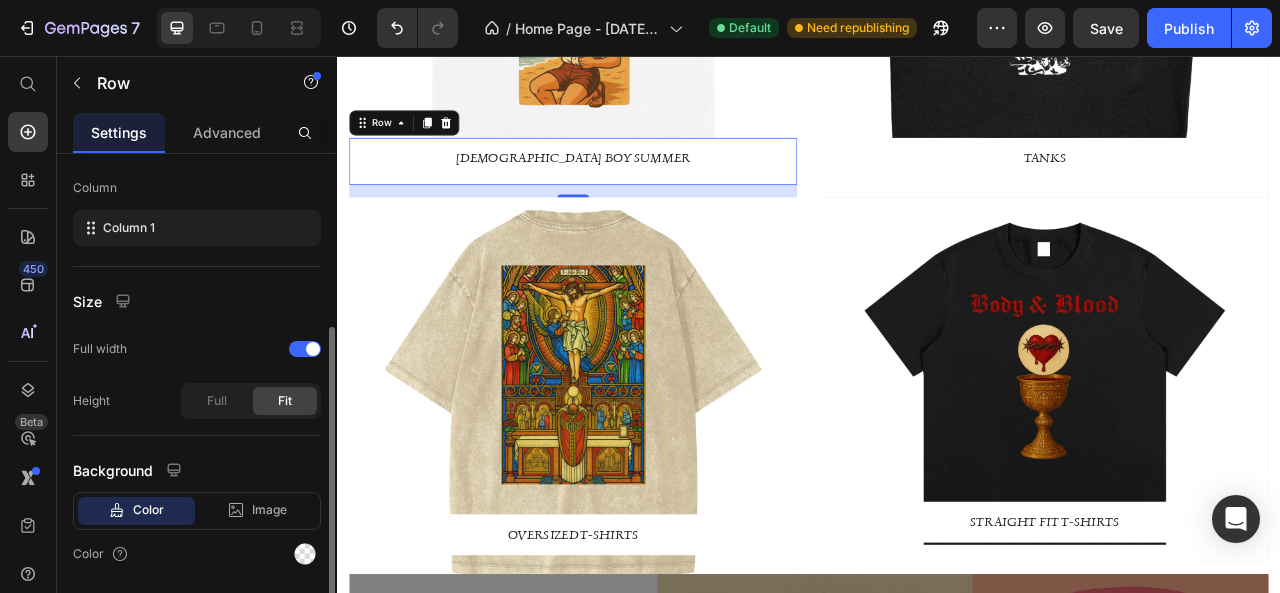 click on "[DEMOGRAPHIC_DATA] BOY SUMMER Text block Row Row   16" at bounding box center [637, 190] 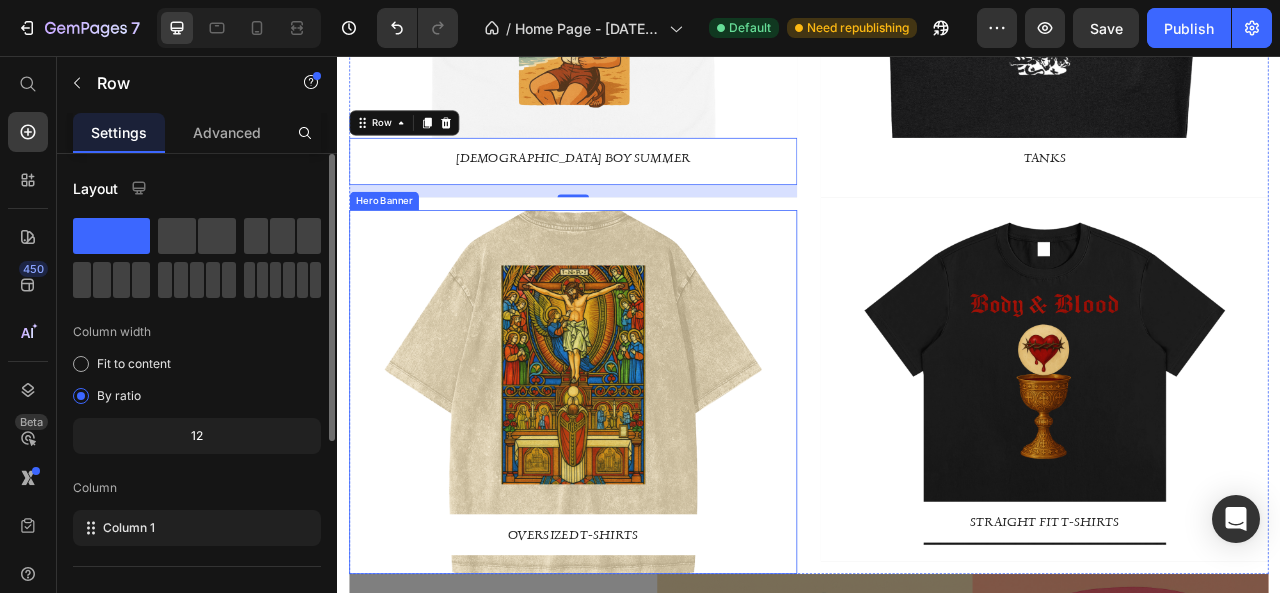 click at bounding box center (637, 483) 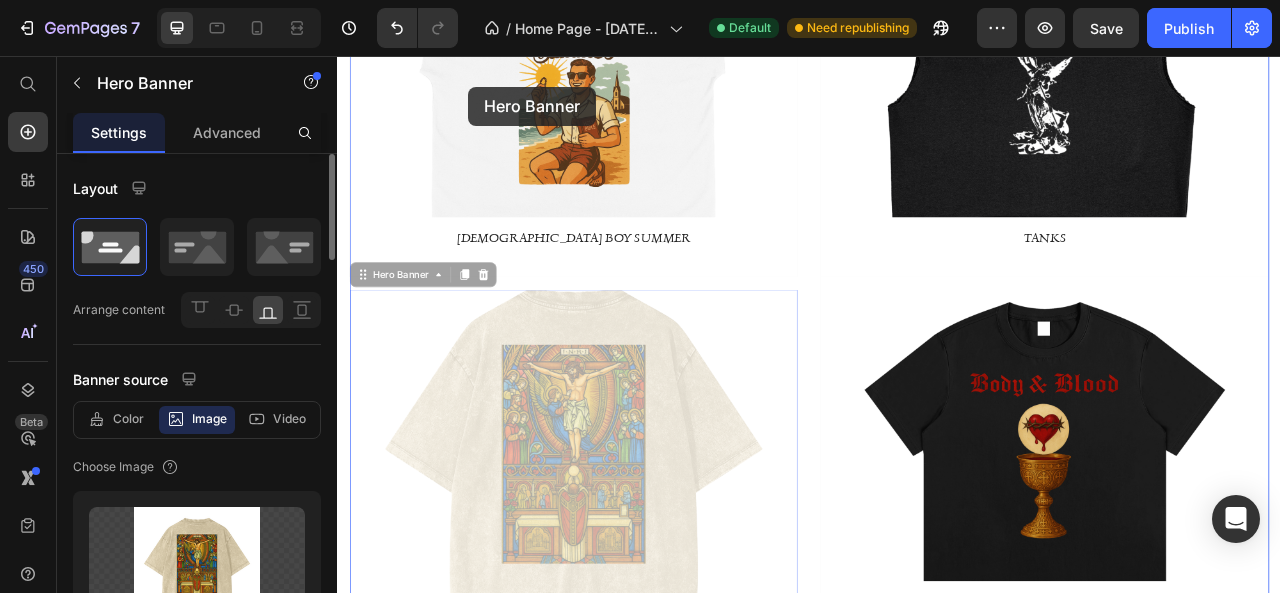 scroll, scrollTop: 1115, scrollLeft: 0, axis: vertical 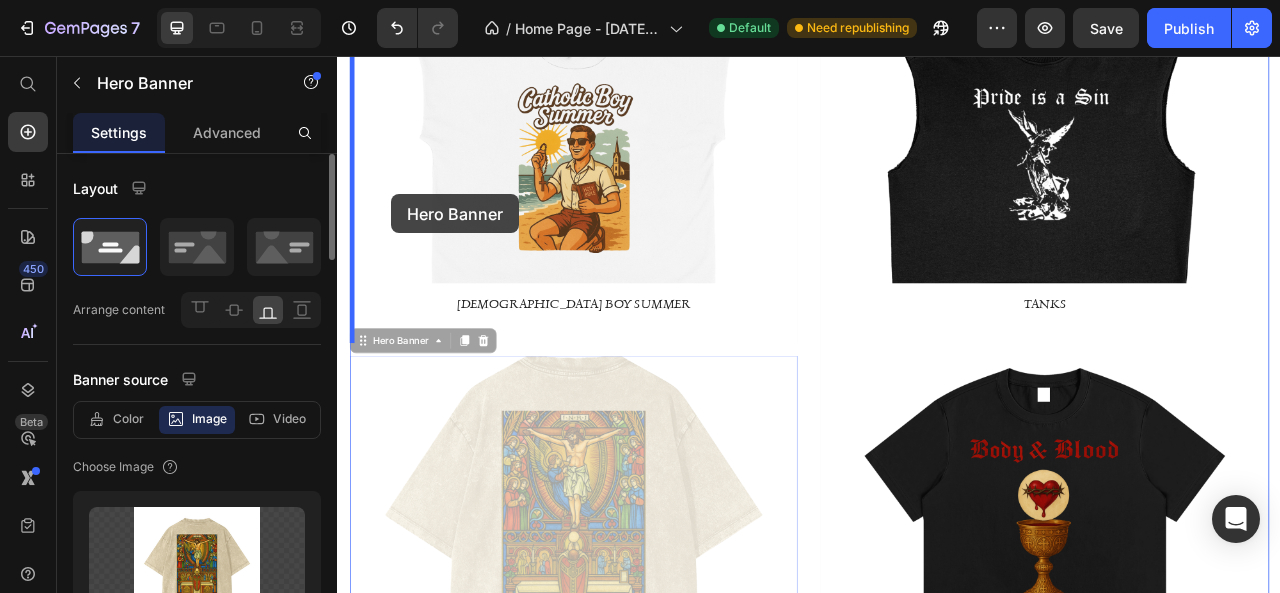 drag, startPoint x: 608, startPoint y: 486, endPoint x: 406, endPoint y: 232, distance: 324.53043 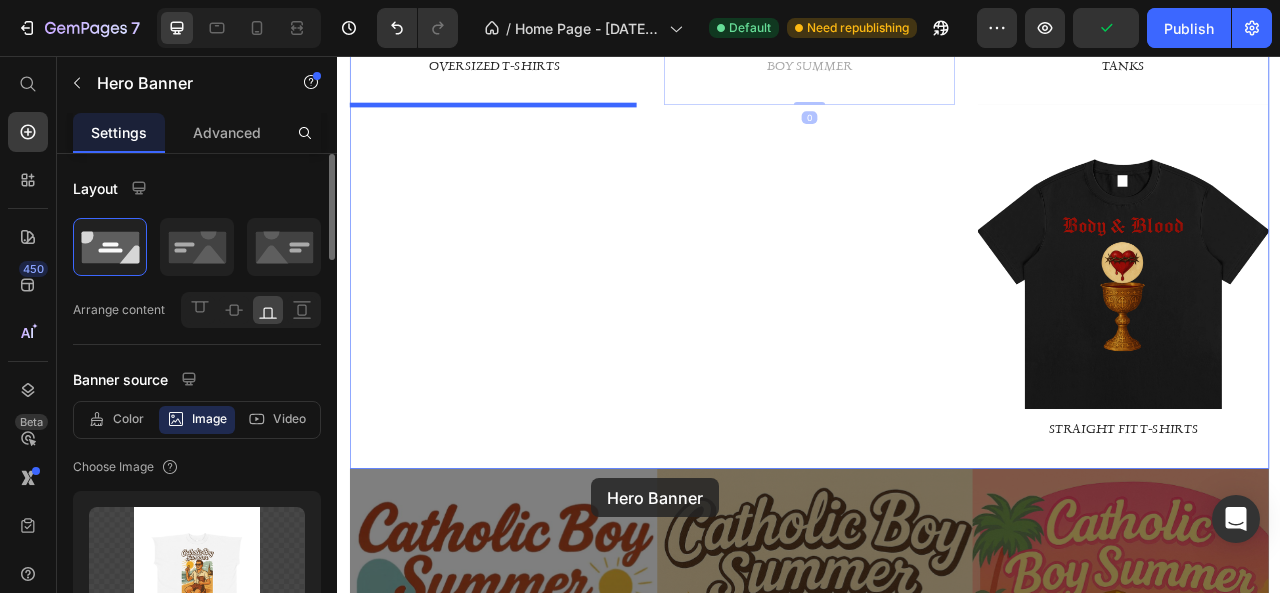 scroll, scrollTop: 1524, scrollLeft: 0, axis: vertical 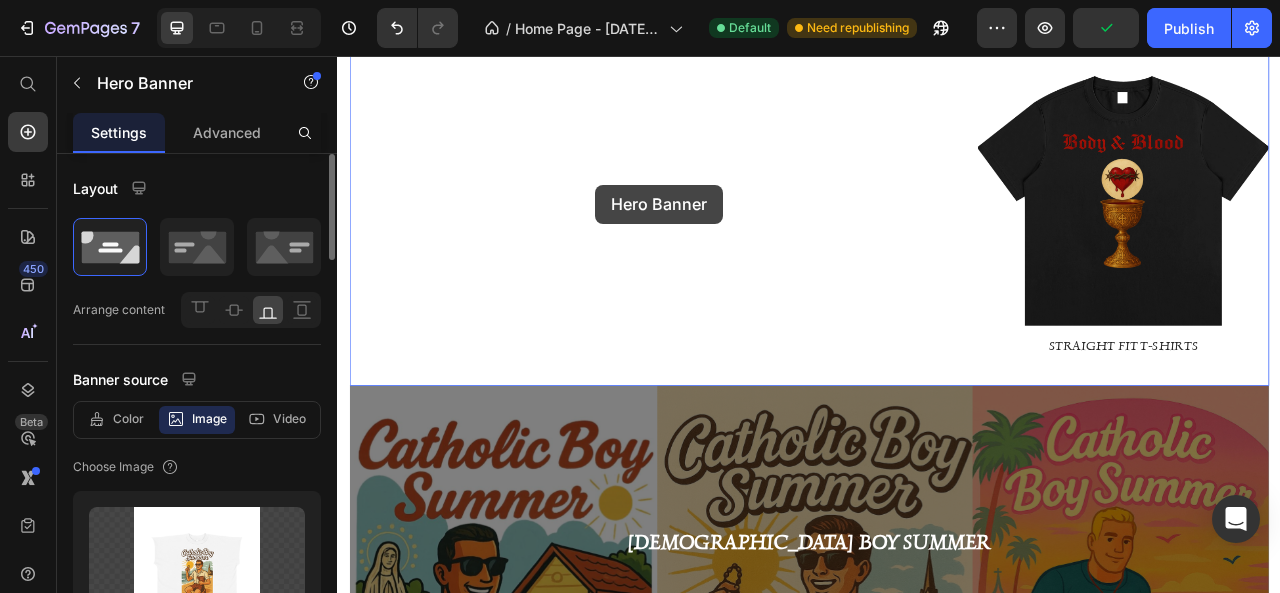 drag, startPoint x: 980, startPoint y: 216, endPoint x: 665, endPoint y: 220, distance: 315.0254 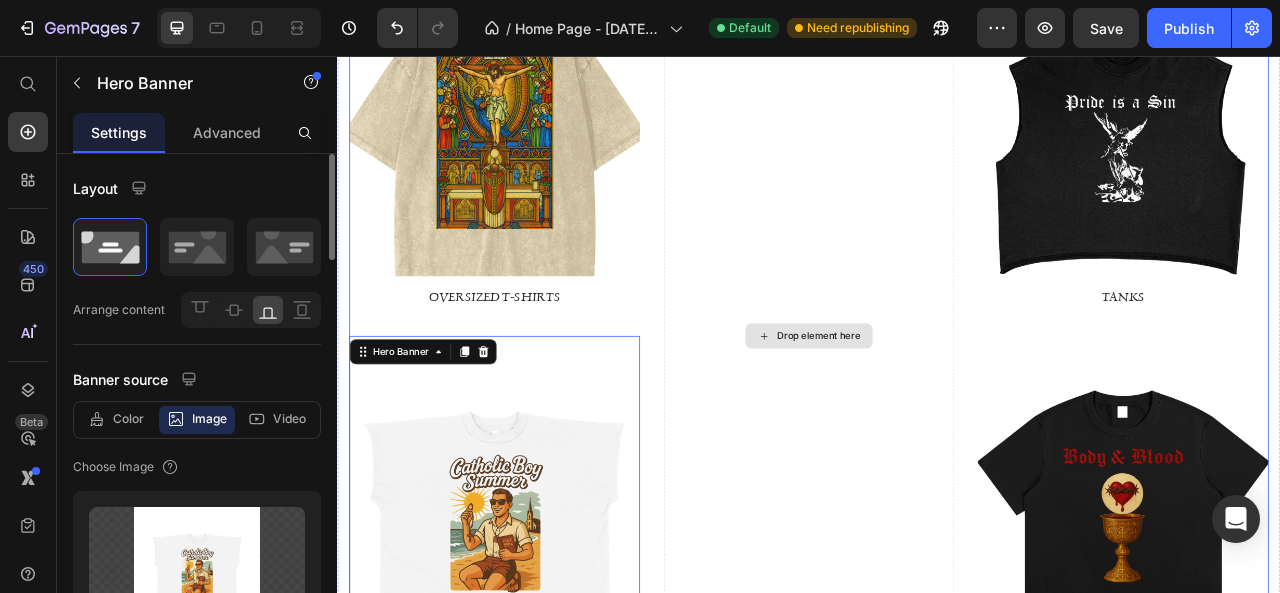 scroll, scrollTop: 924, scrollLeft: 0, axis: vertical 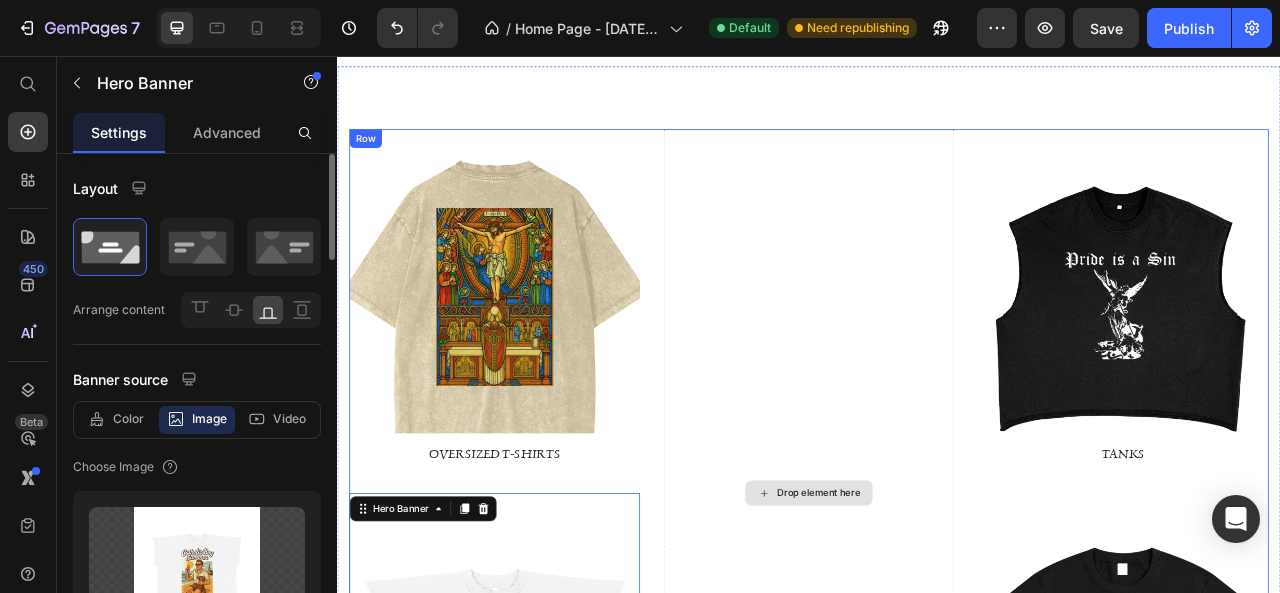 click on "Drop element here" at bounding box center (937, 612) 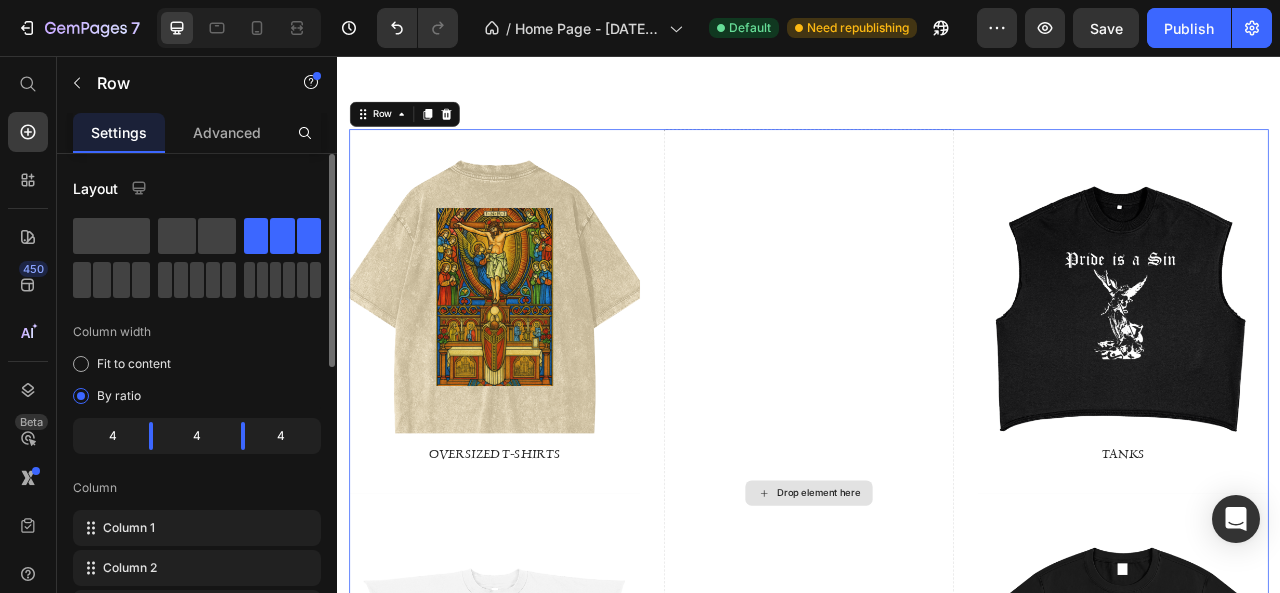 click on "Drop element here" at bounding box center (937, 612) 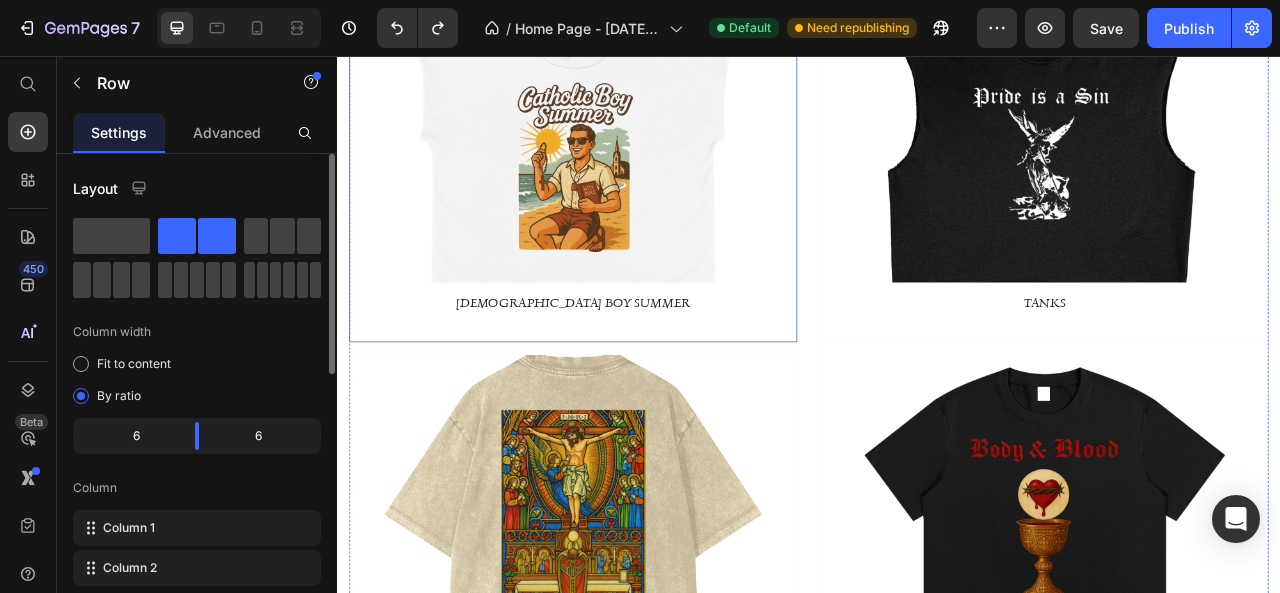 scroll, scrollTop: 1124, scrollLeft: 0, axis: vertical 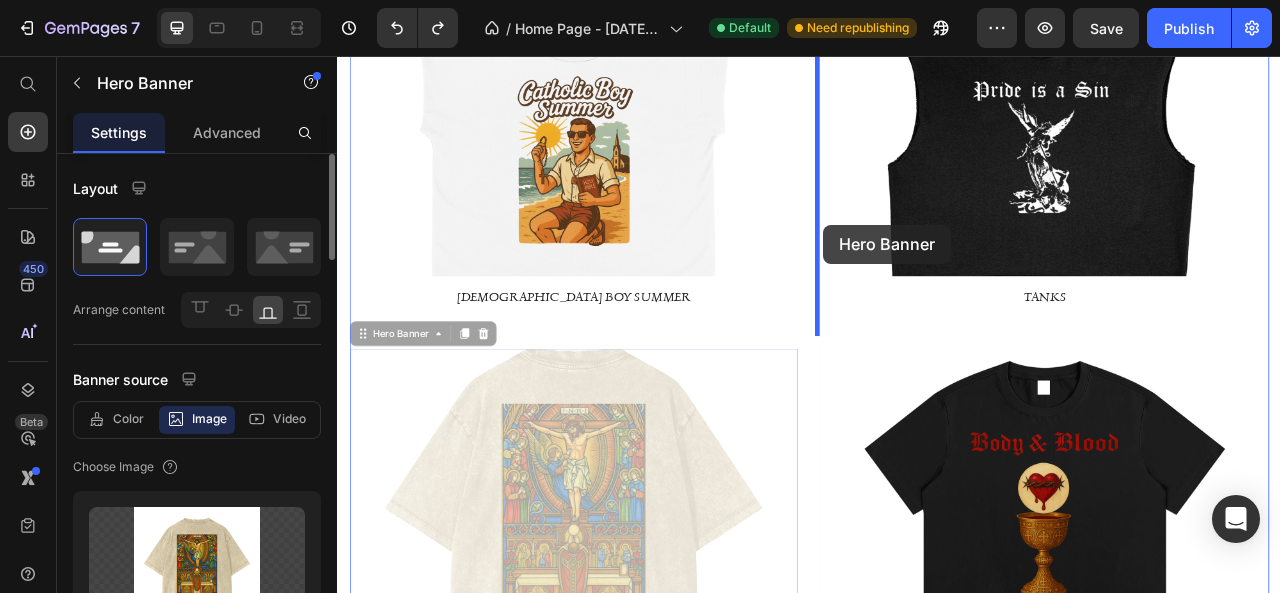 drag, startPoint x: 932, startPoint y: 497, endPoint x: 955, endPoint y: 271, distance: 227.16734 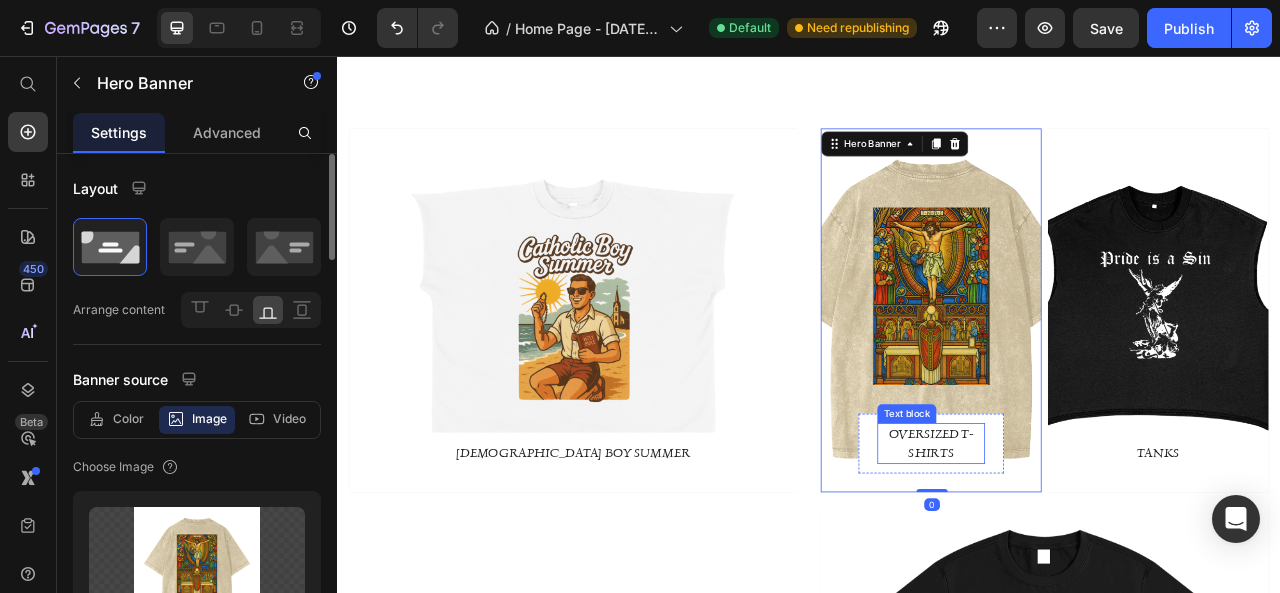 scroll, scrollTop: 924, scrollLeft: 0, axis: vertical 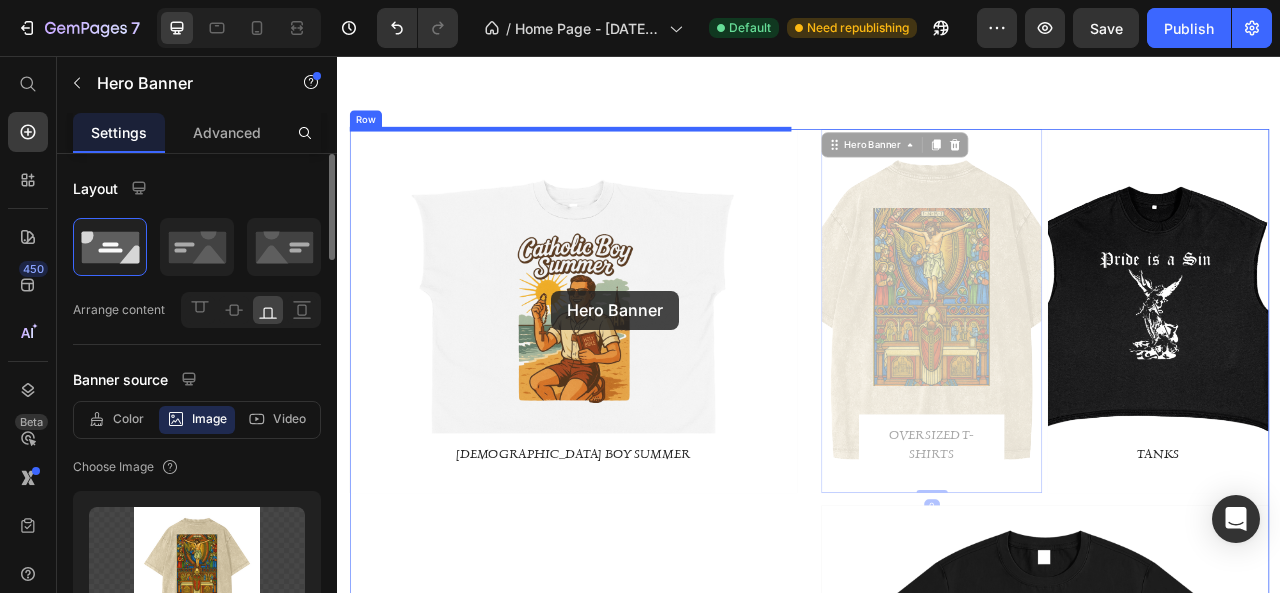 drag, startPoint x: 1052, startPoint y: 352, endPoint x: 609, endPoint y: 355, distance: 443.01016 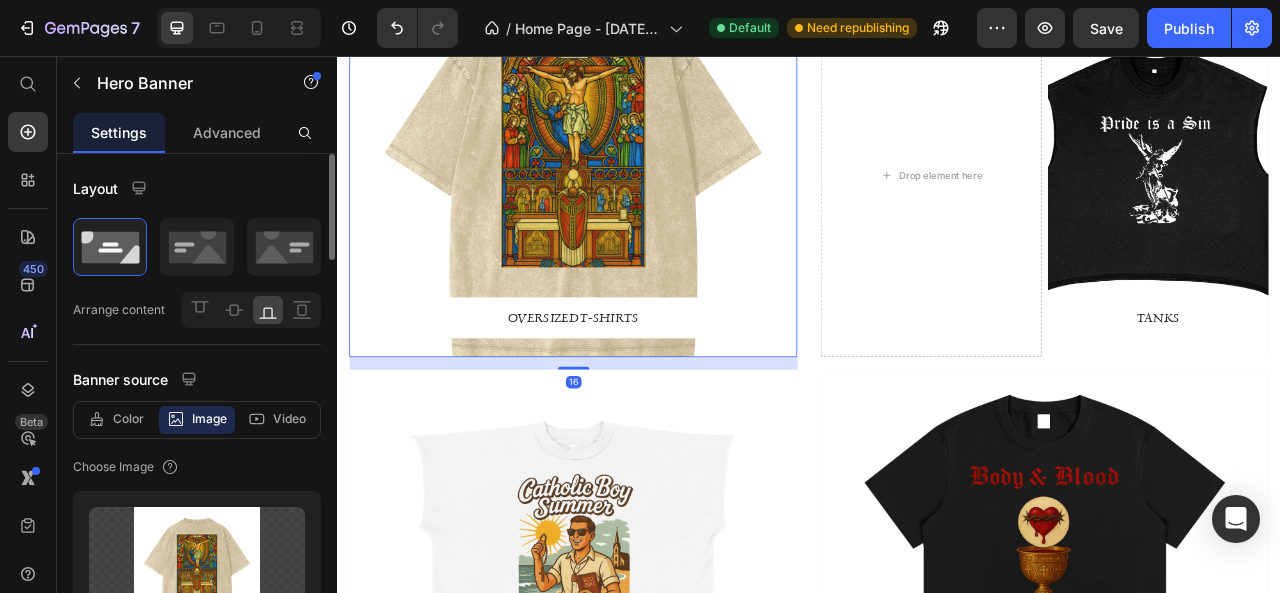 scroll, scrollTop: 1024, scrollLeft: 0, axis: vertical 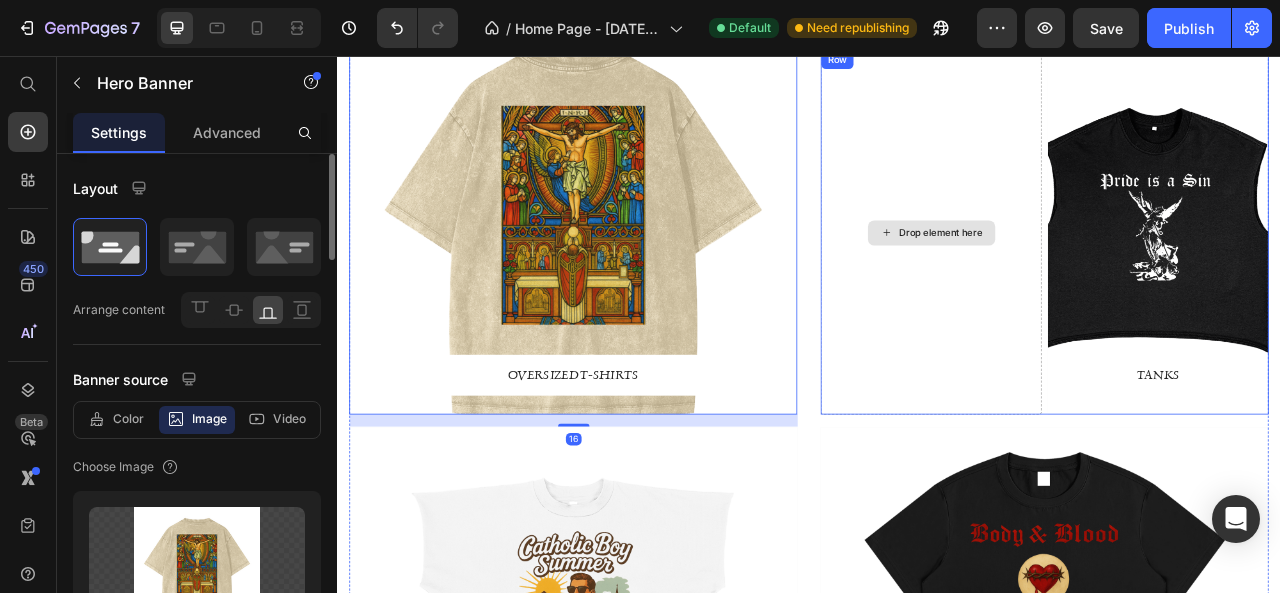 click on "Drop element here" at bounding box center [1092, 280] 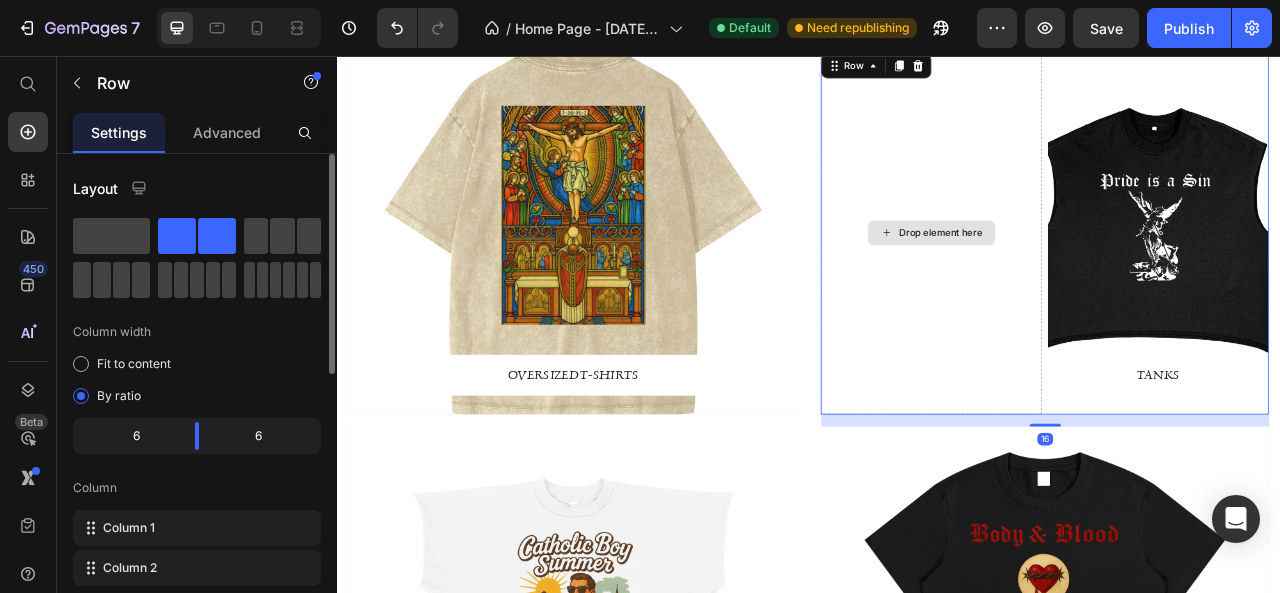 click on "Drop element here" at bounding box center [1092, 280] 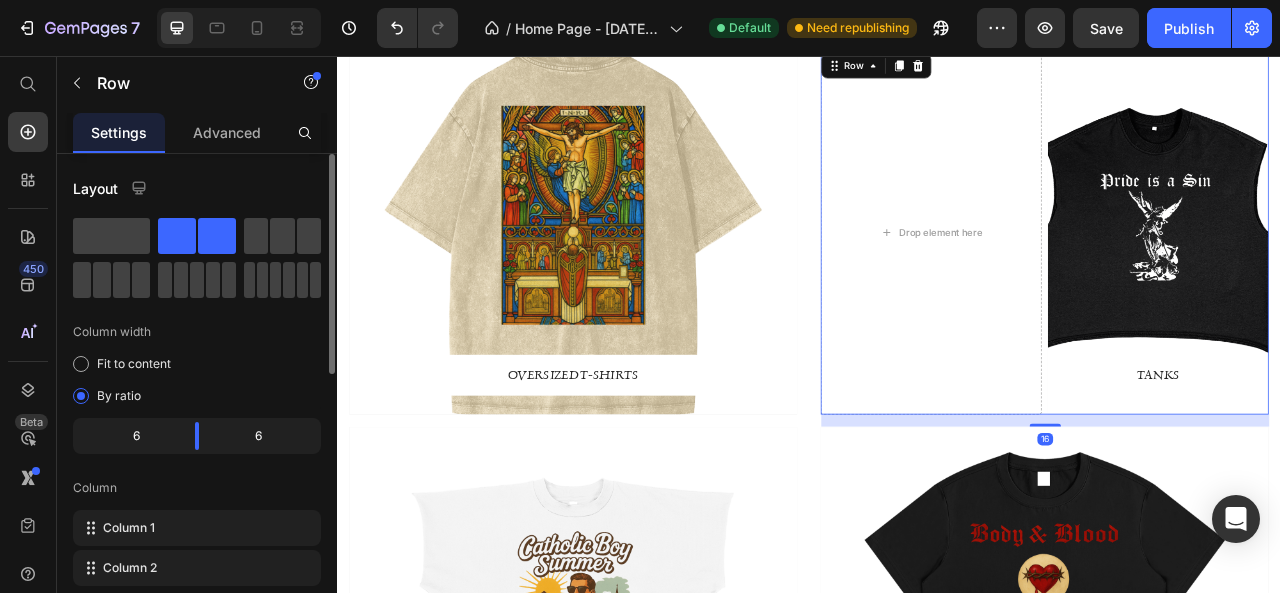 click on "Drop element here TANKS Text block Row Row Hero Banner Row   16" at bounding box center (1237, 280) 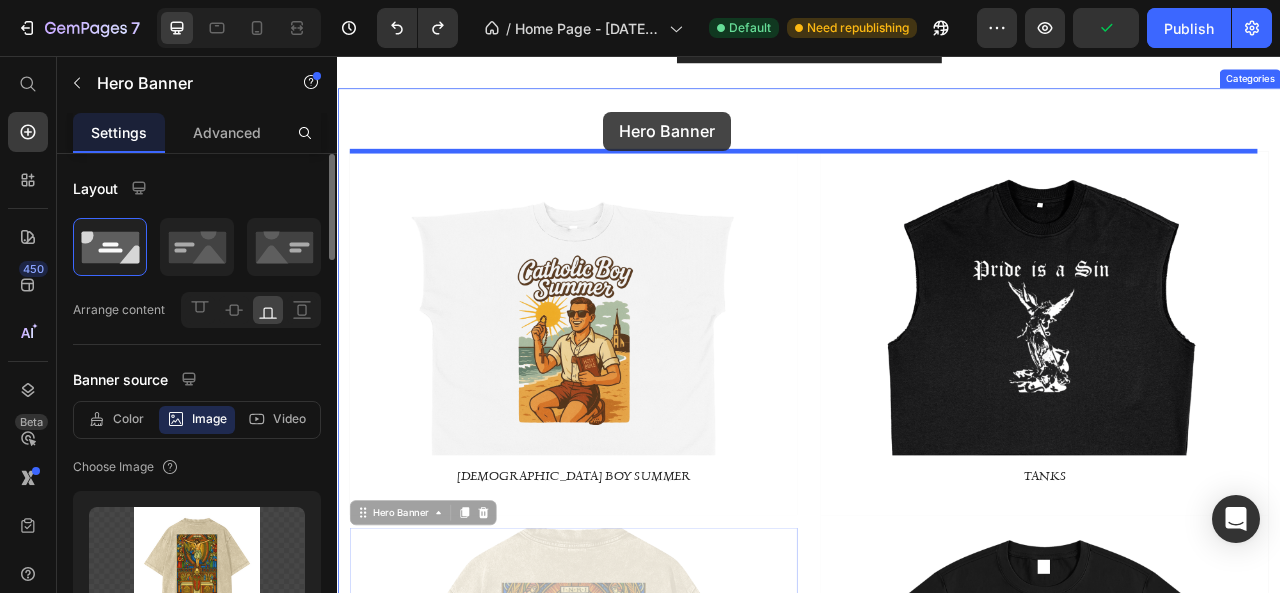 scroll, scrollTop: 892, scrollLeft: 0, axis: vertical 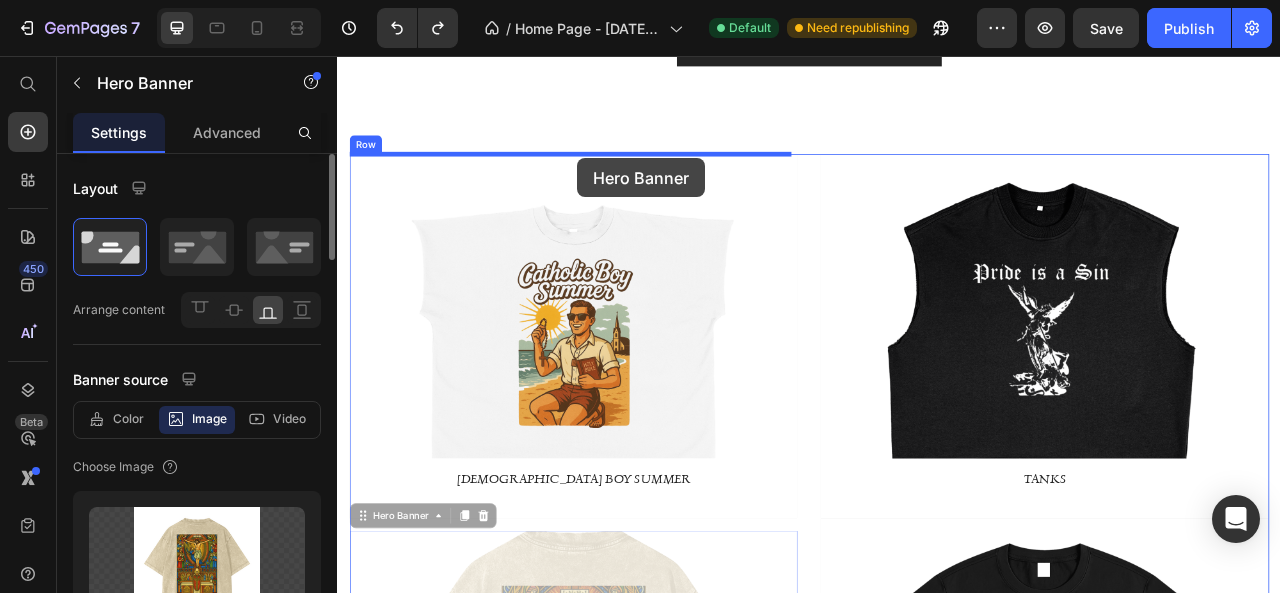drag, startPoint x: 660, startPoint y: 449, endPoint x: 643, endPoint y: 186, distance: 263.54886 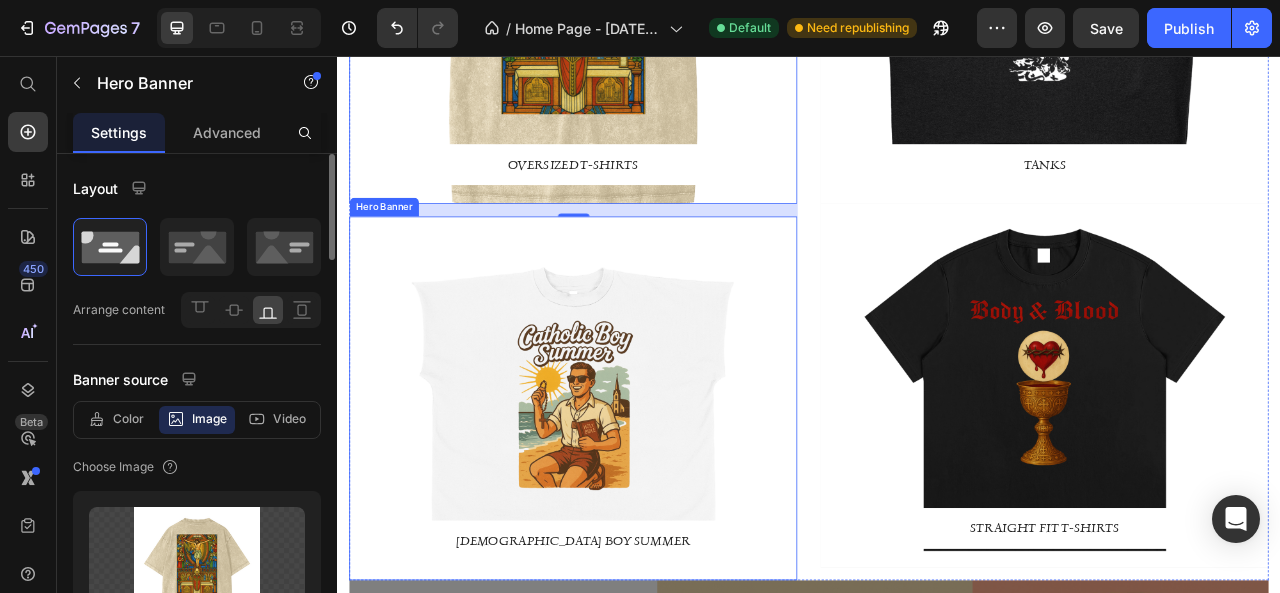 click on "OVERSIZED T-SHIRTS Text block Row Row Hero Banner   0 [DEMOGRAPHIC_DATA] BOY SUMMER Text block Row Row Hero Banner TANKS Text block Row Row Hero Banner STRAIGHT FIT T-SHIRTS Text block Row Row Hero Banner Row" at bounding box center (937, 252) 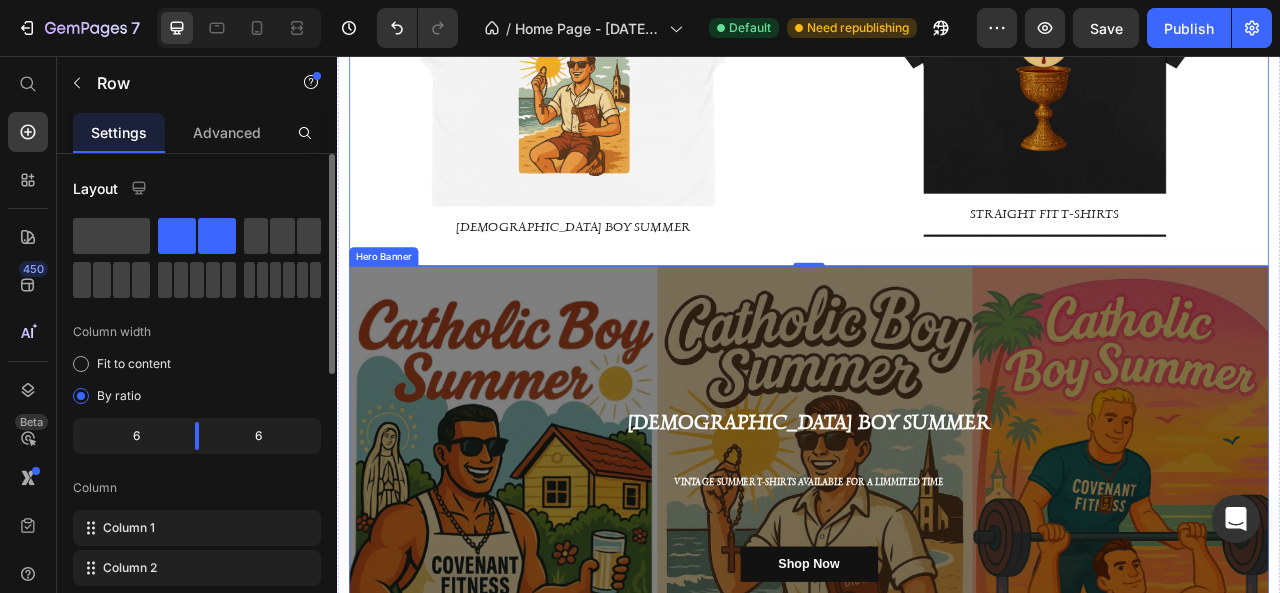 scroll, scrollTop: 1392, scrollLeft: 0, axis: vertical 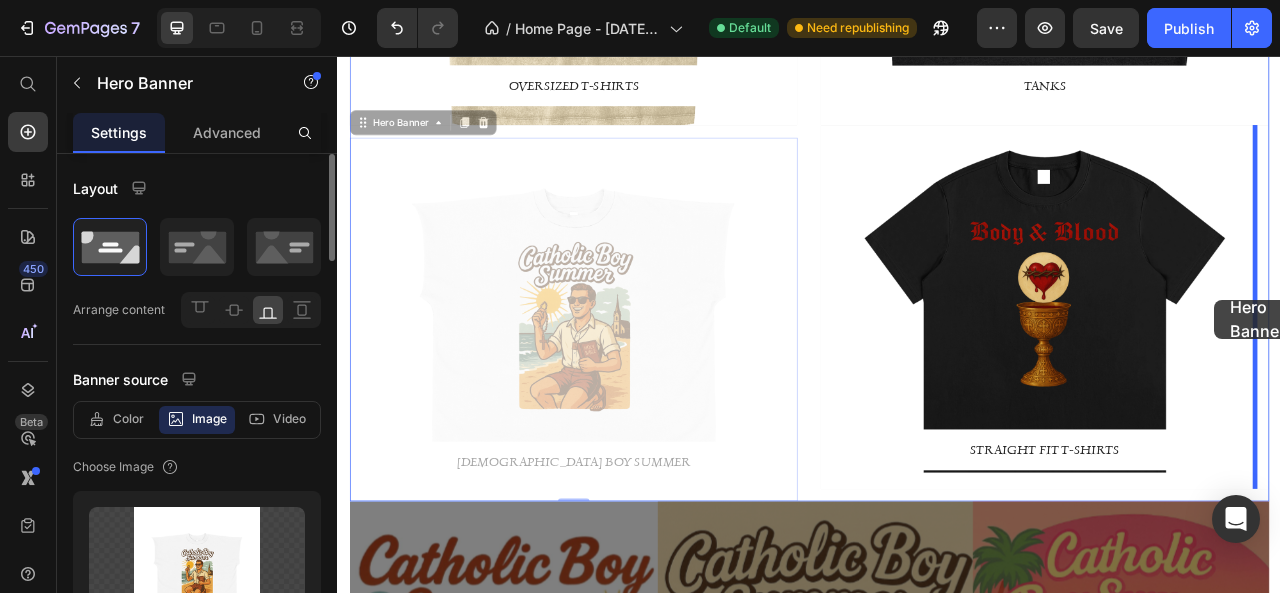 drag, startPoint x: 679, startPoint y: 405, endPoint x: 1453, endPoint y: 366, distance: 774.98193 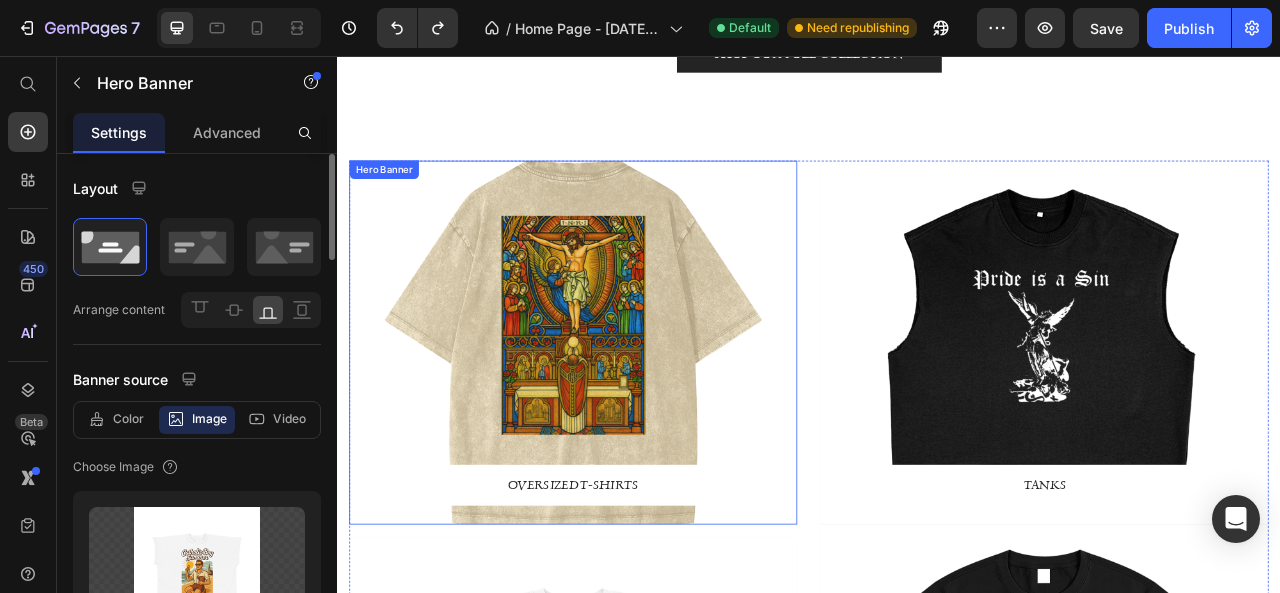 scroll, scrollTop: 792, scrollLeft: 0, axis: vertical 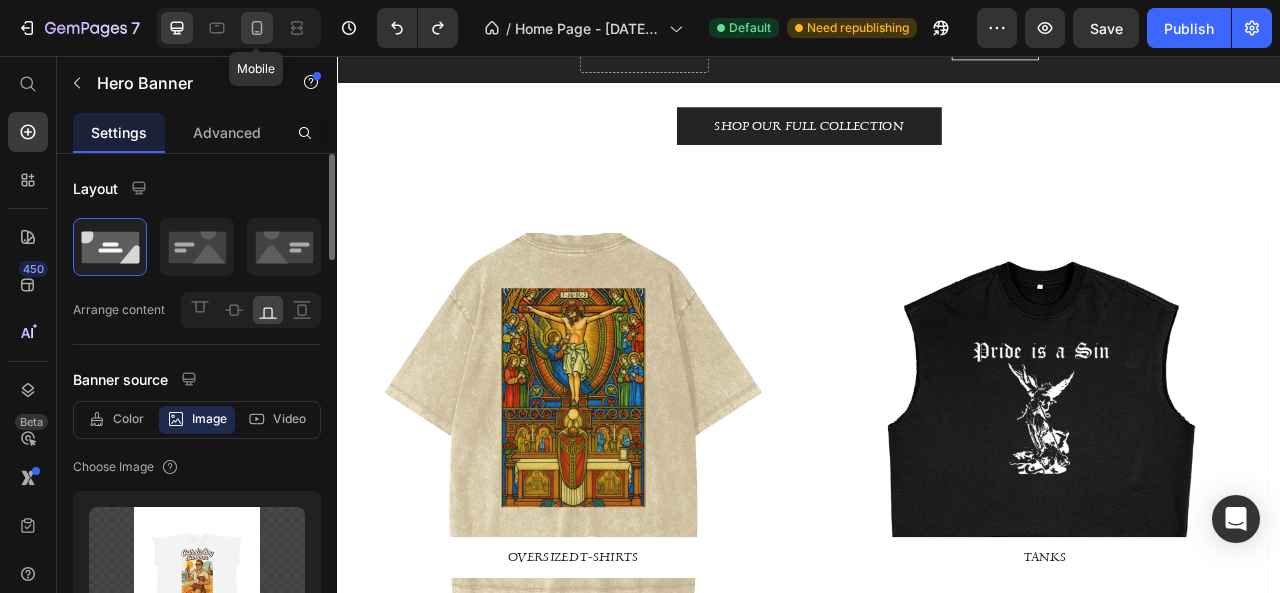 click 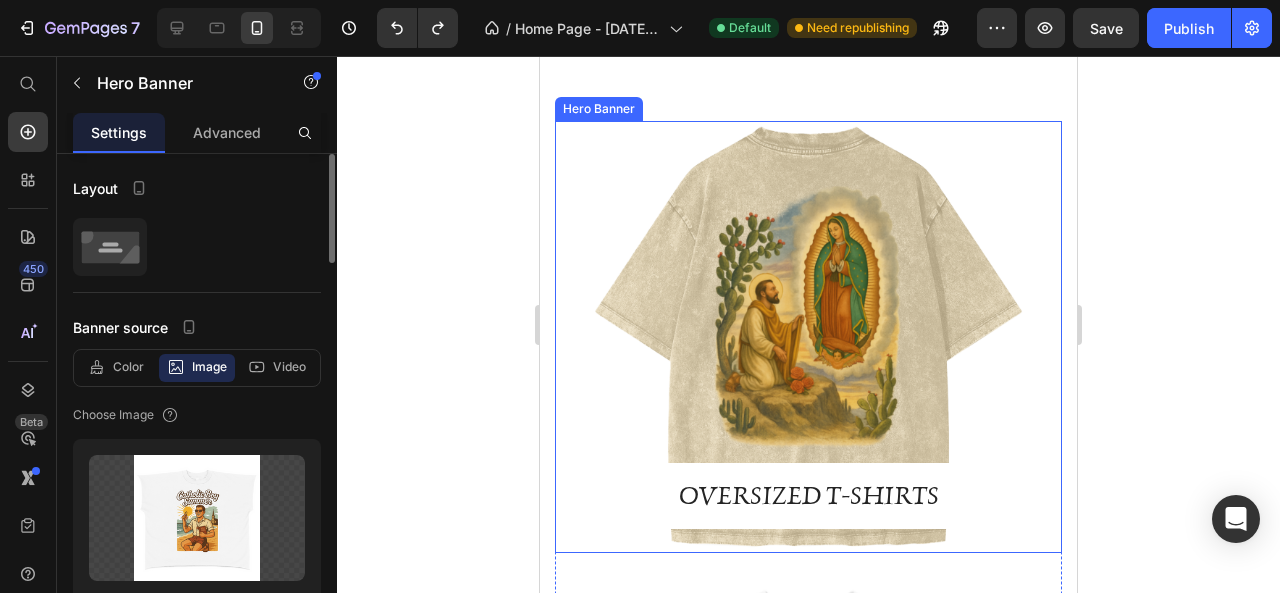 scroll, scrollTop: 500, scrollLeft: 0, axis: vertical 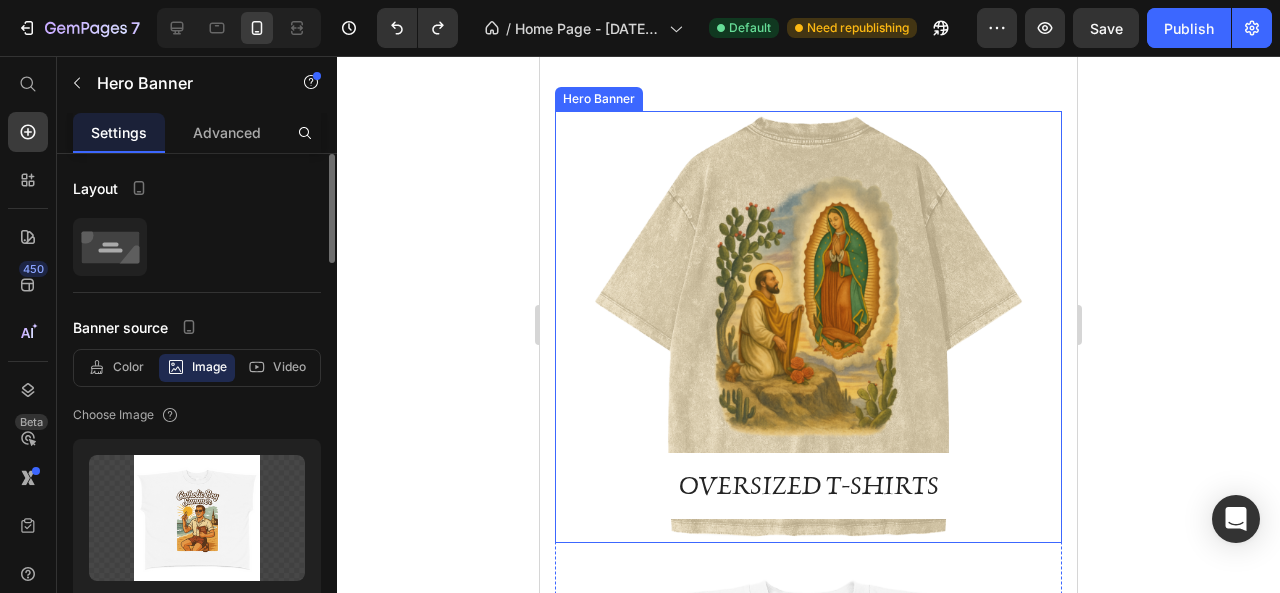 click at bounding box center [808, 327] 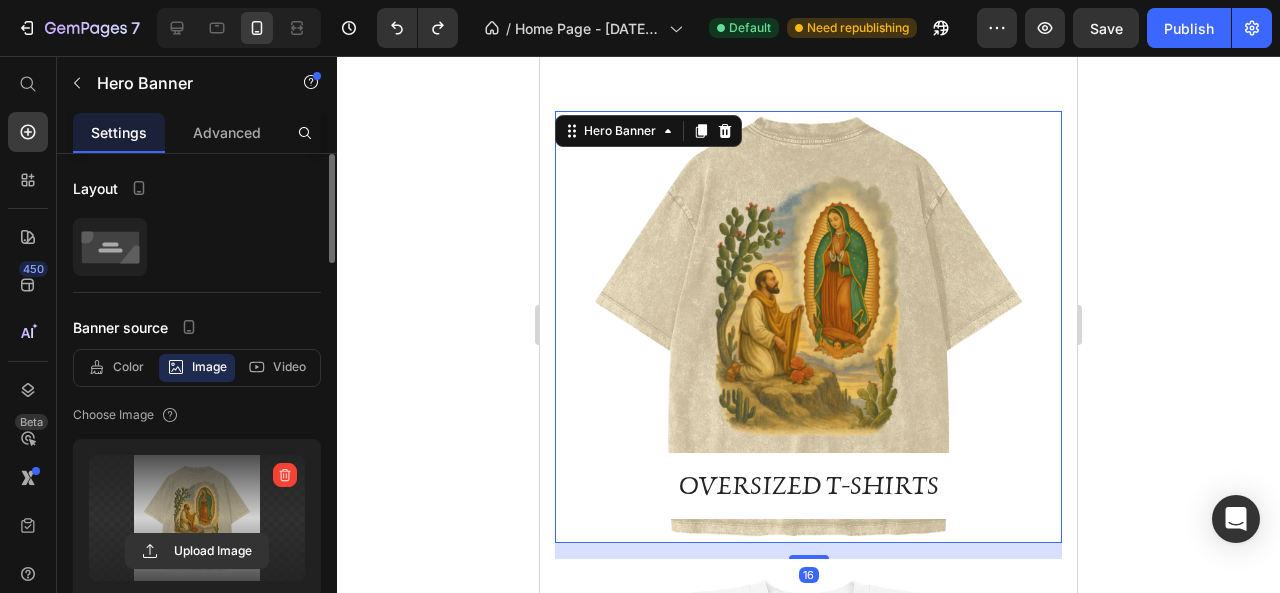 scroll, scrollTop: 200, scrollLeft: 0, axis: vertical 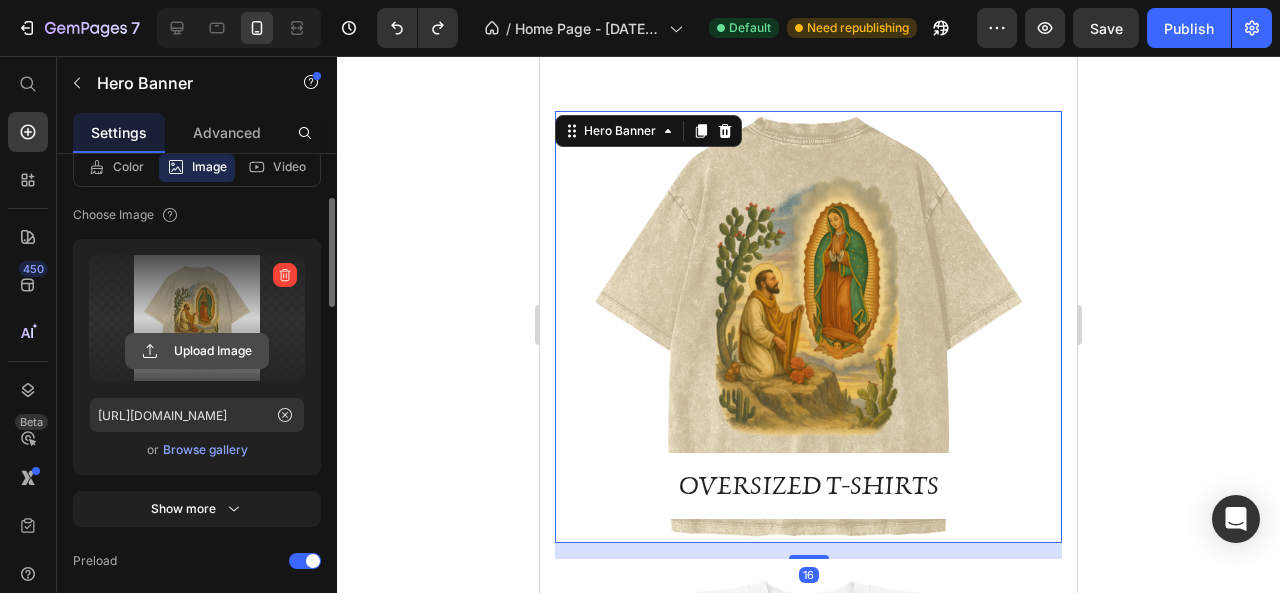click 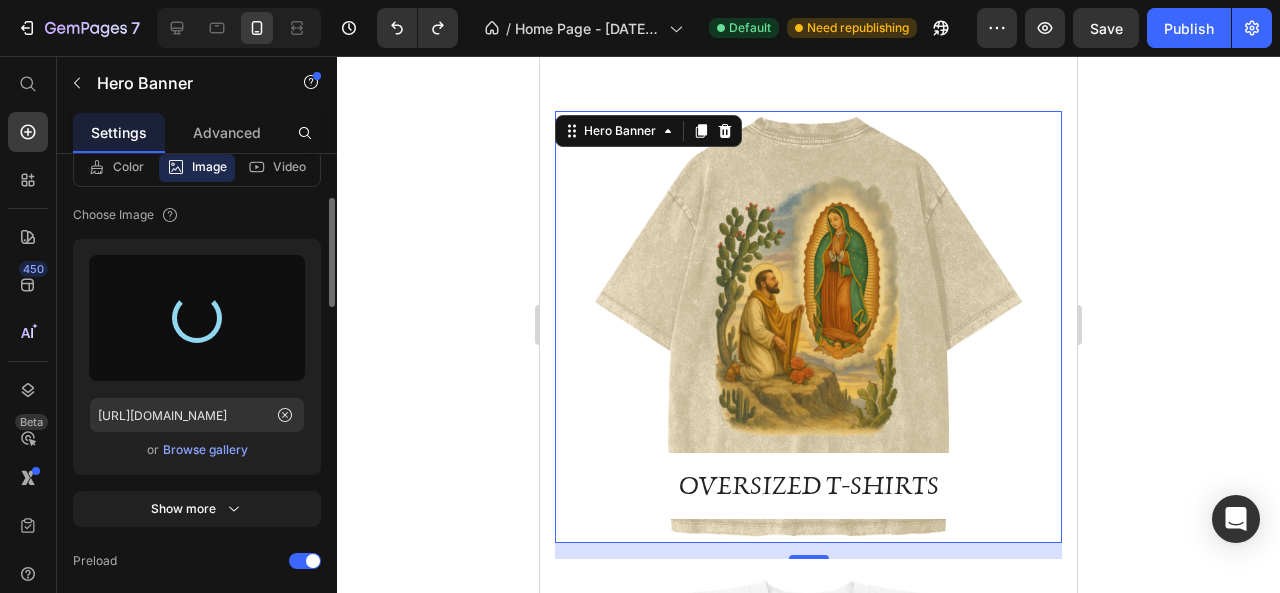 type on "[URL][DOMAIN_NAME]" 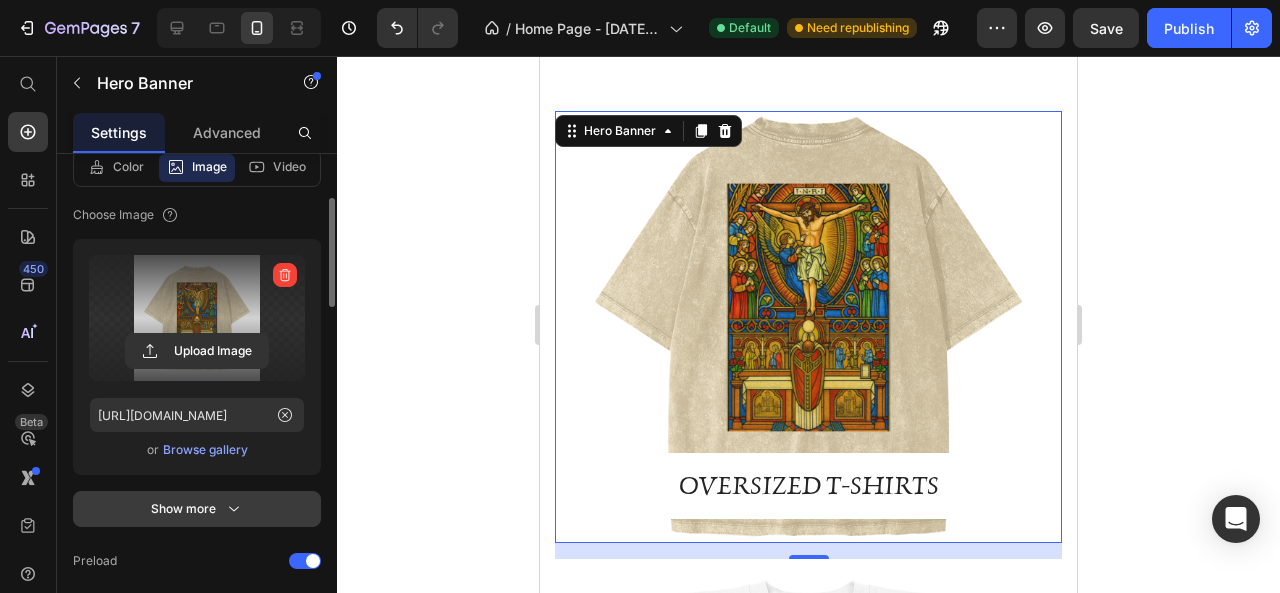 click 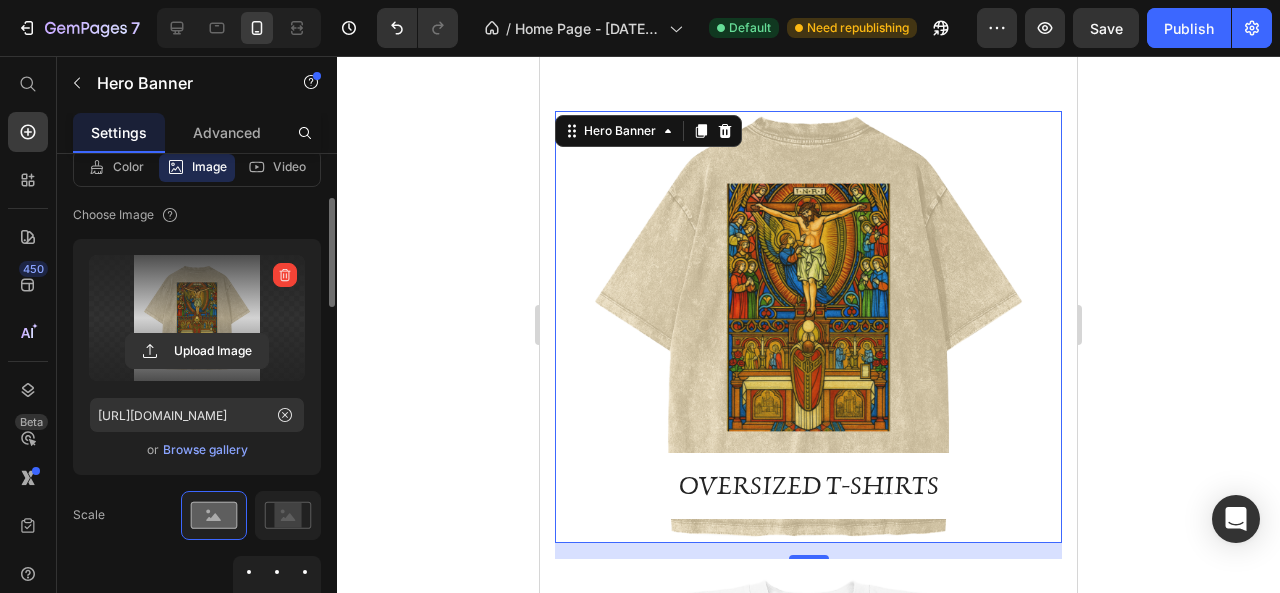 scroll, scrollTop: 400, scrollLeft: 0, axis: vertical 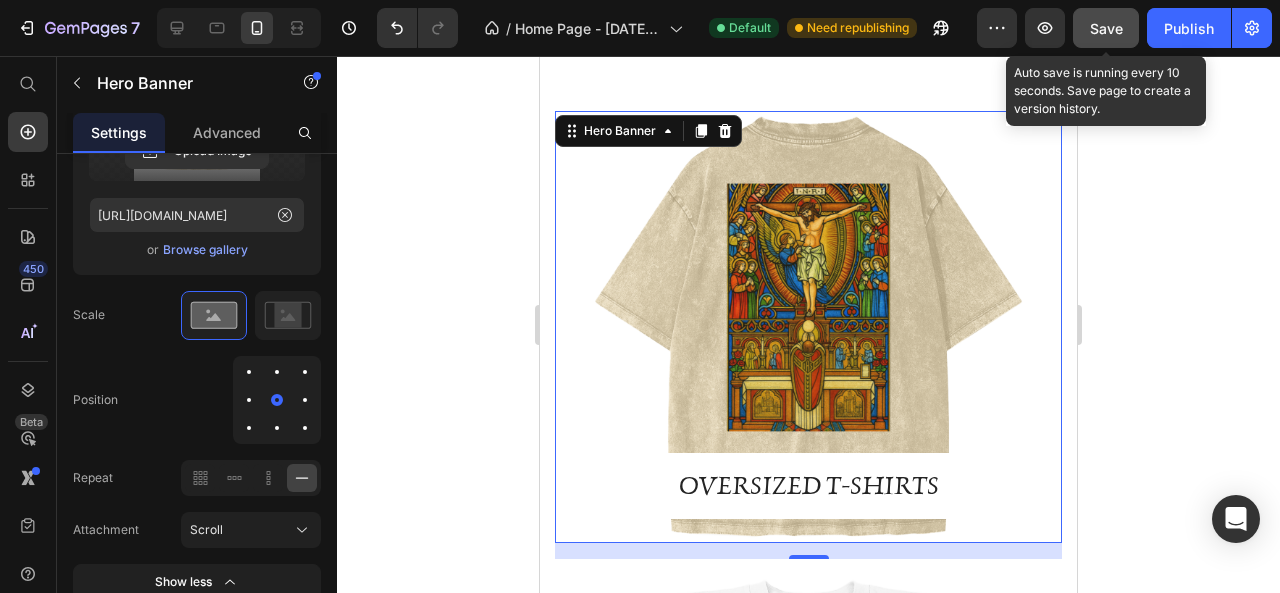 click on "Save" at bounding box center (1106, 28) 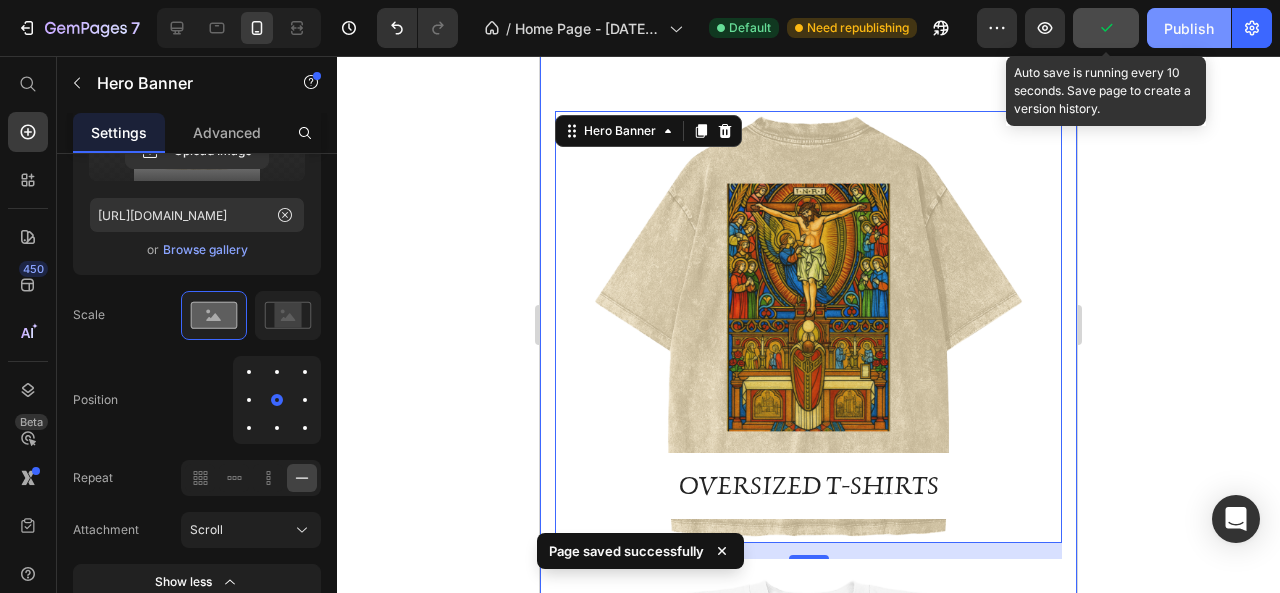 click on "Publish" at bounding box center (1189, 28) 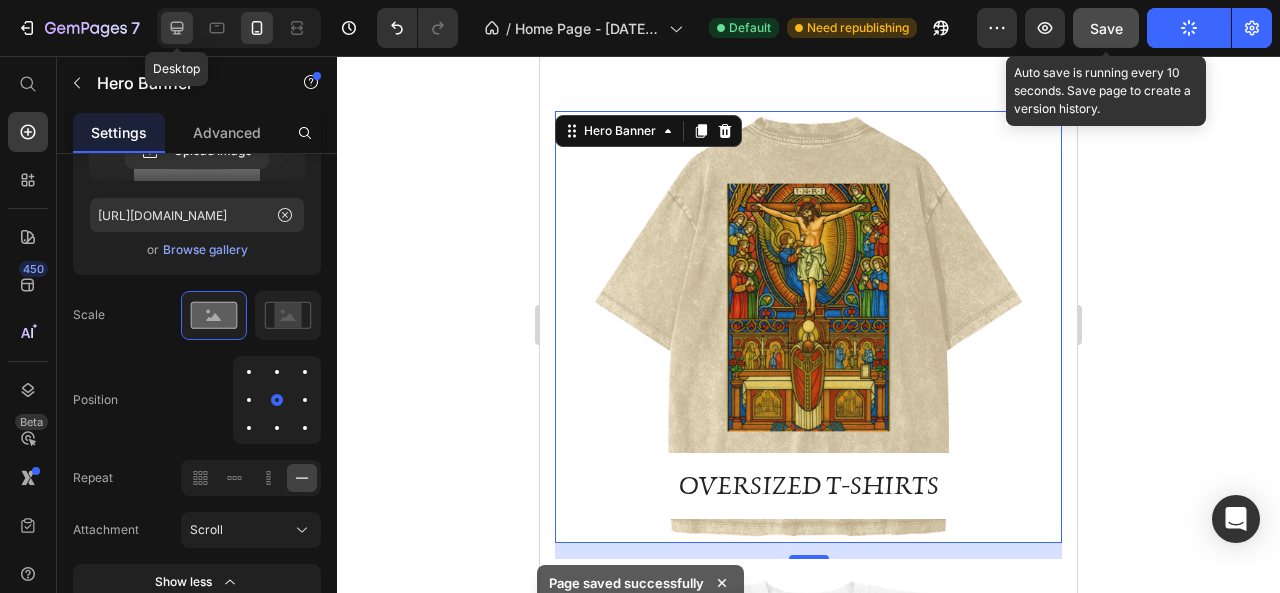 click 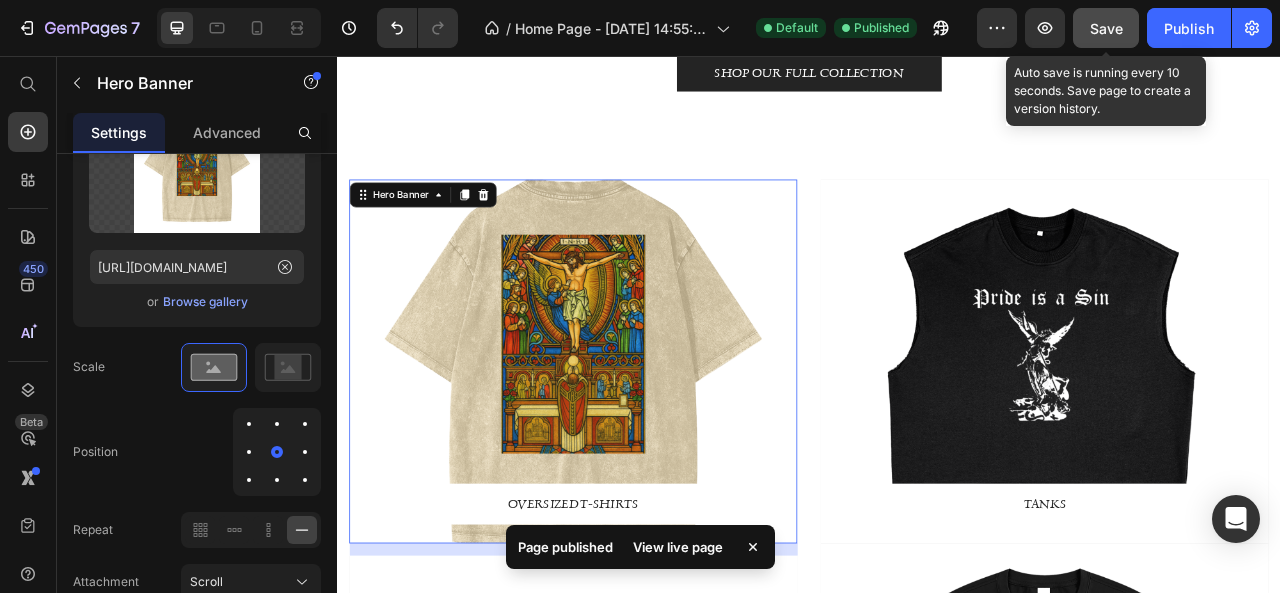 scroll, scrollTop: 946, scrollLeft: 0, axis: vertical 